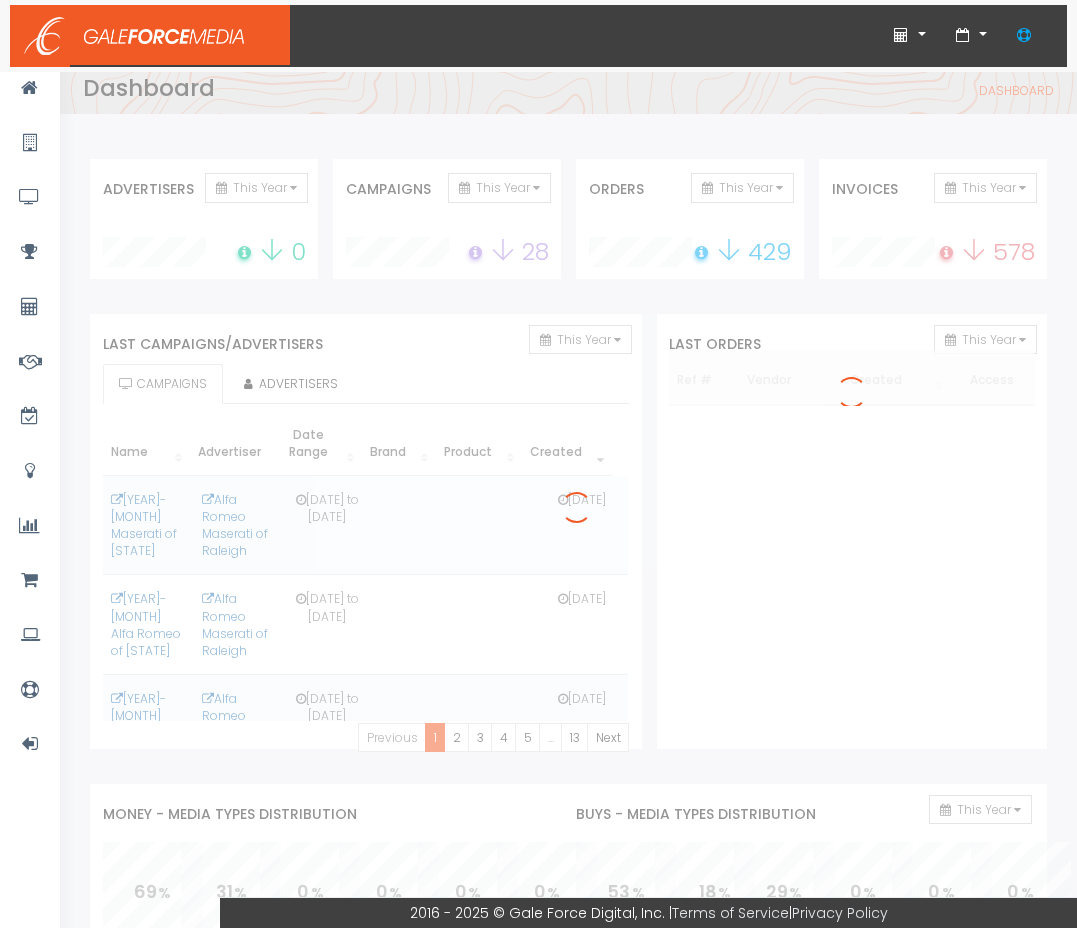 scroll, scrollTop: 0, scrollLeft: 0, axis: both 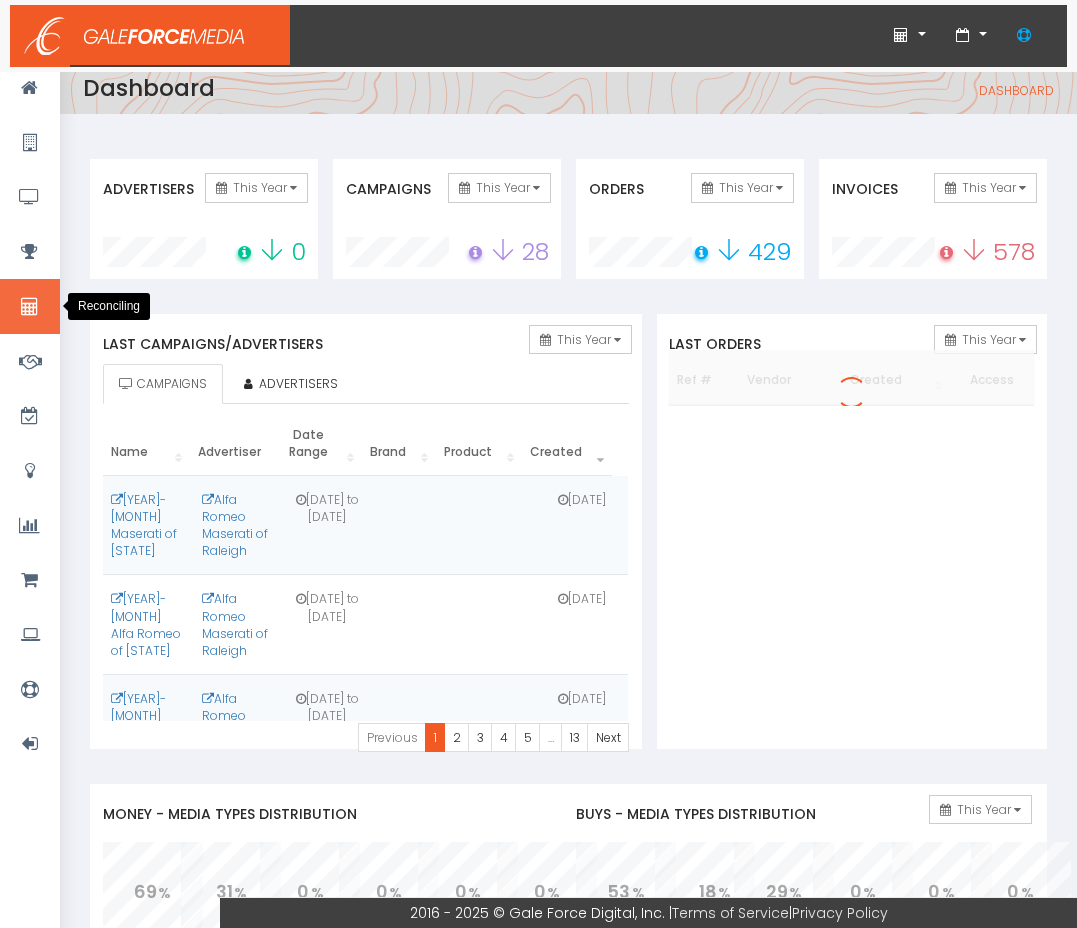 click at bounding box center (29, 307) 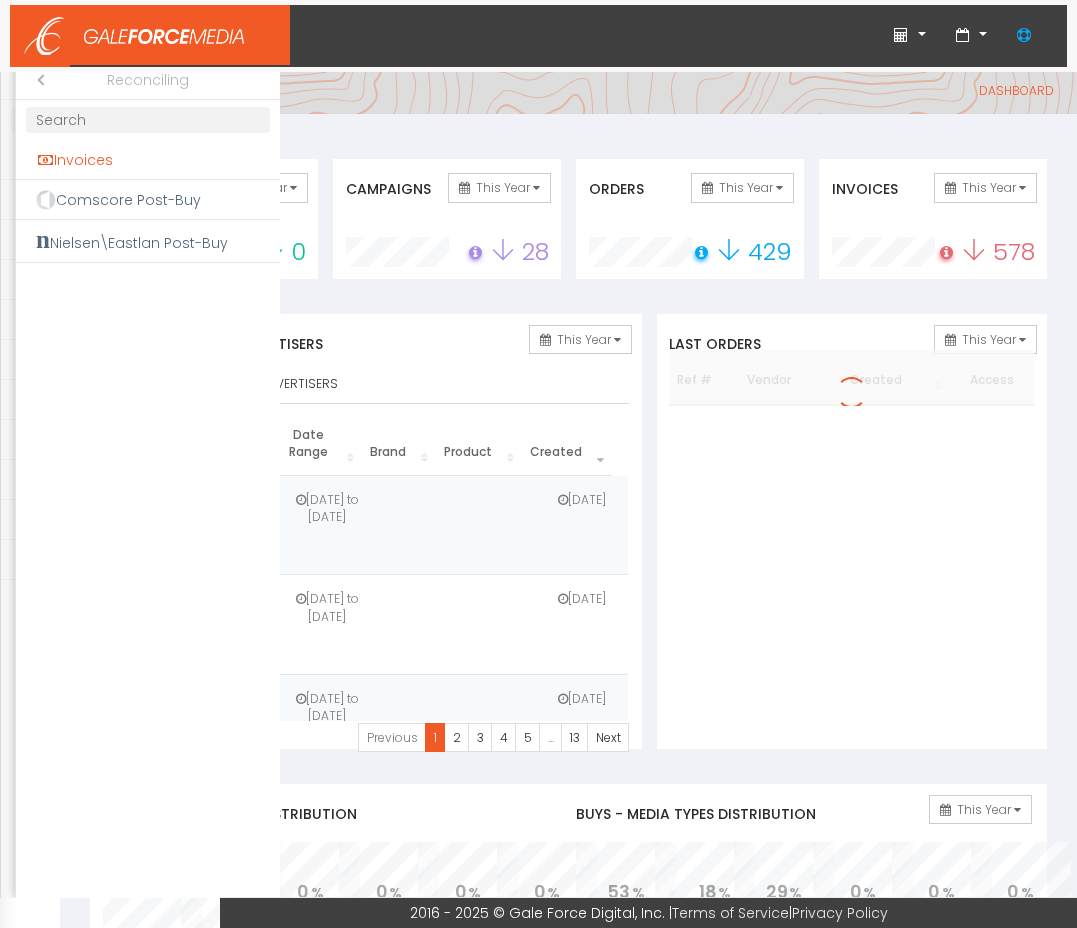 click on "Invoices" at bounding box center [148, 160] 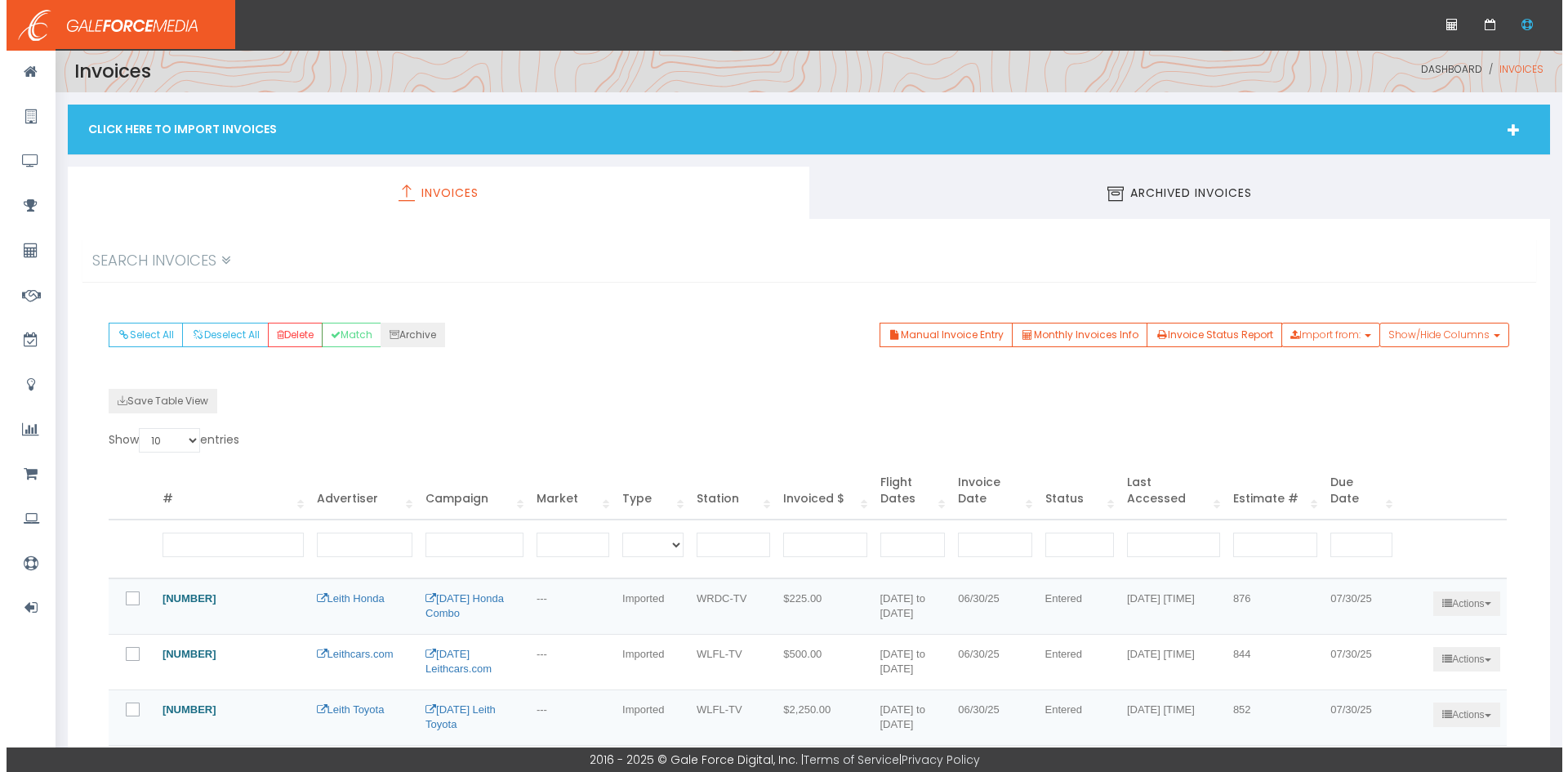 scroll, scrollTop: 0, scrollLeft: 0, axis: both 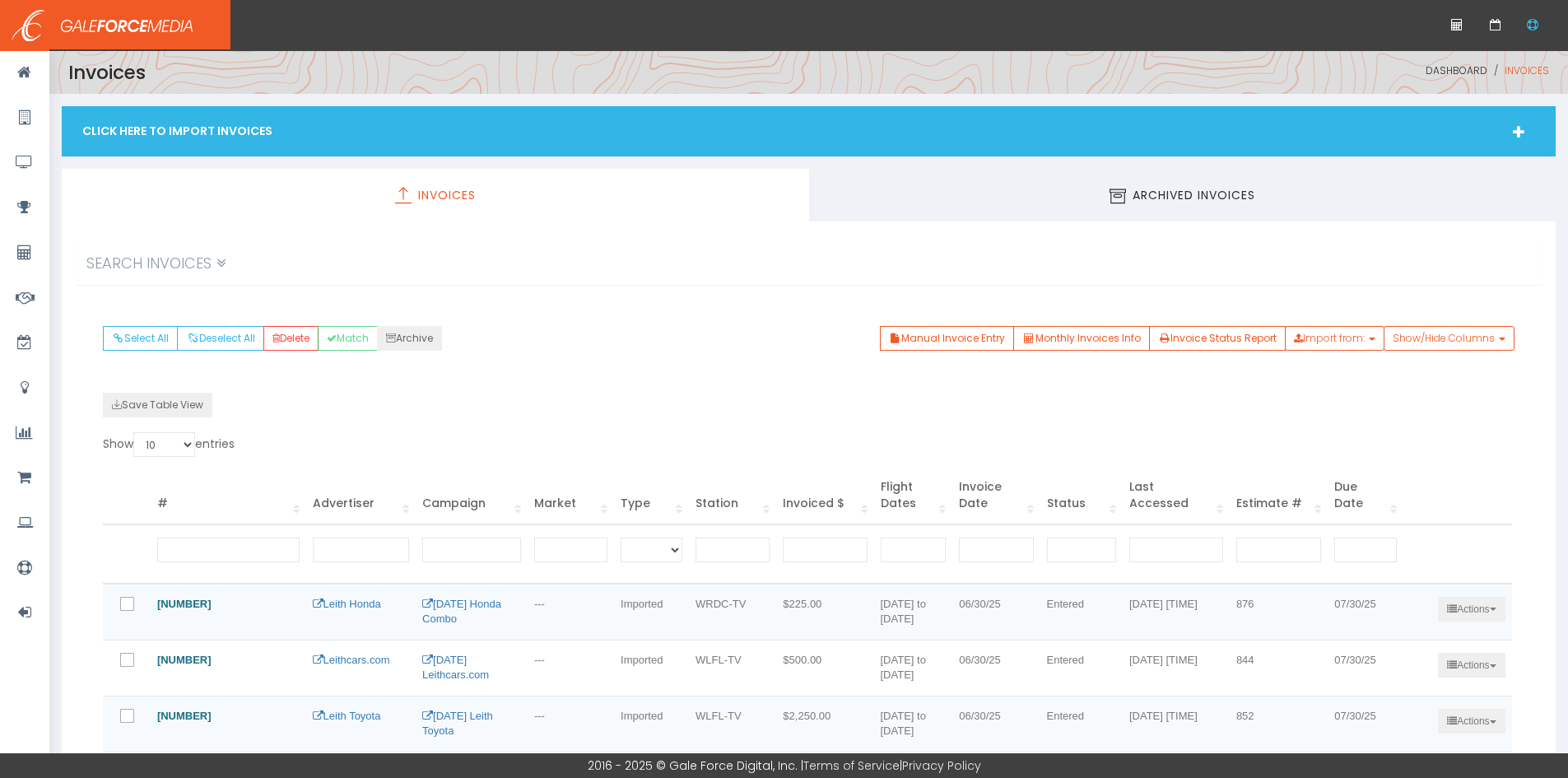 click at bounding box center [1519, 132] 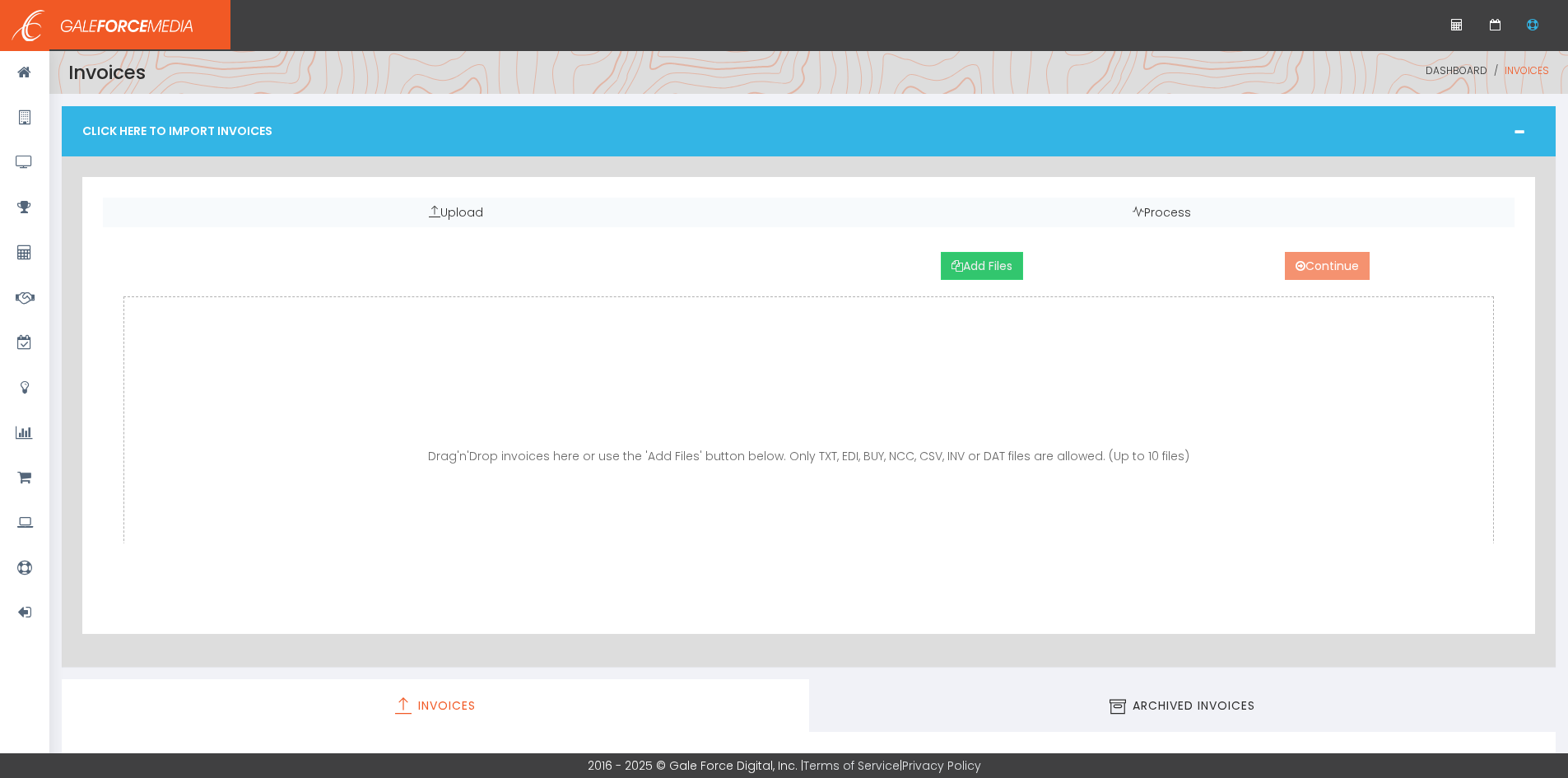 click on "Add Files" at bounding box center [982, 266] 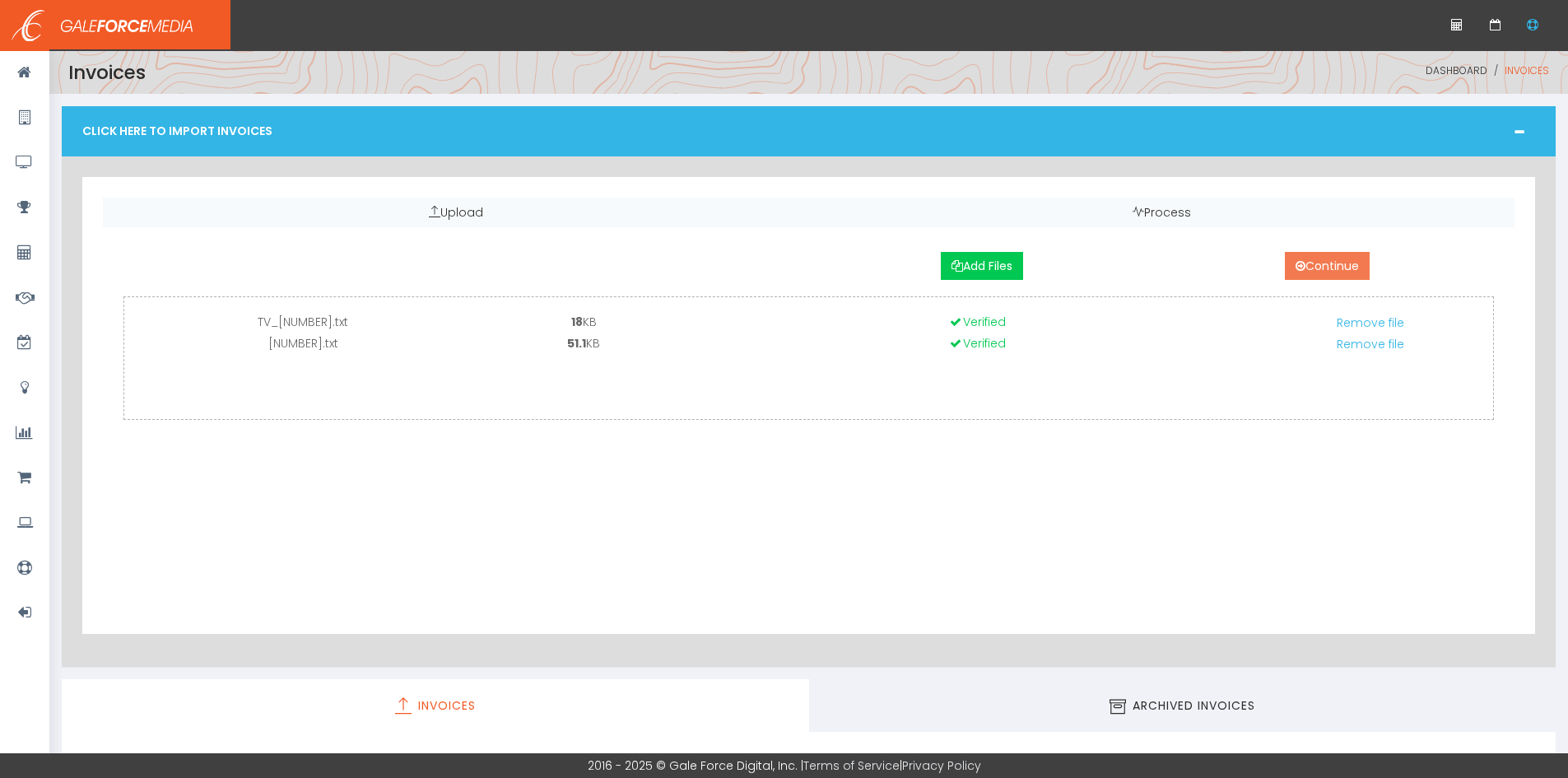 click on "Continue" at bounding box center [1327, 266] 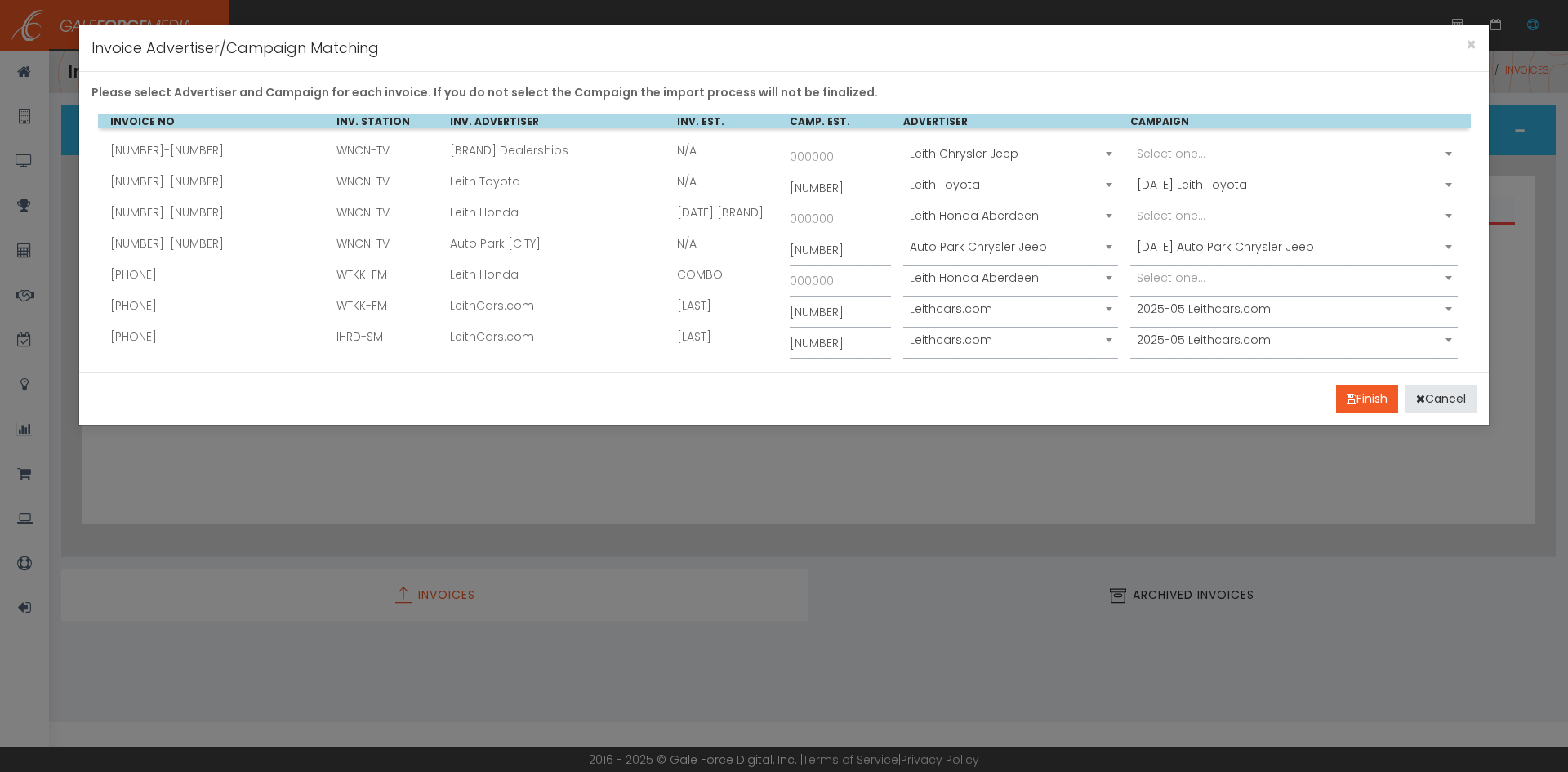 click on "×
Invoice Advertiser/Campaign Matching" at bounding box center (784, 48) 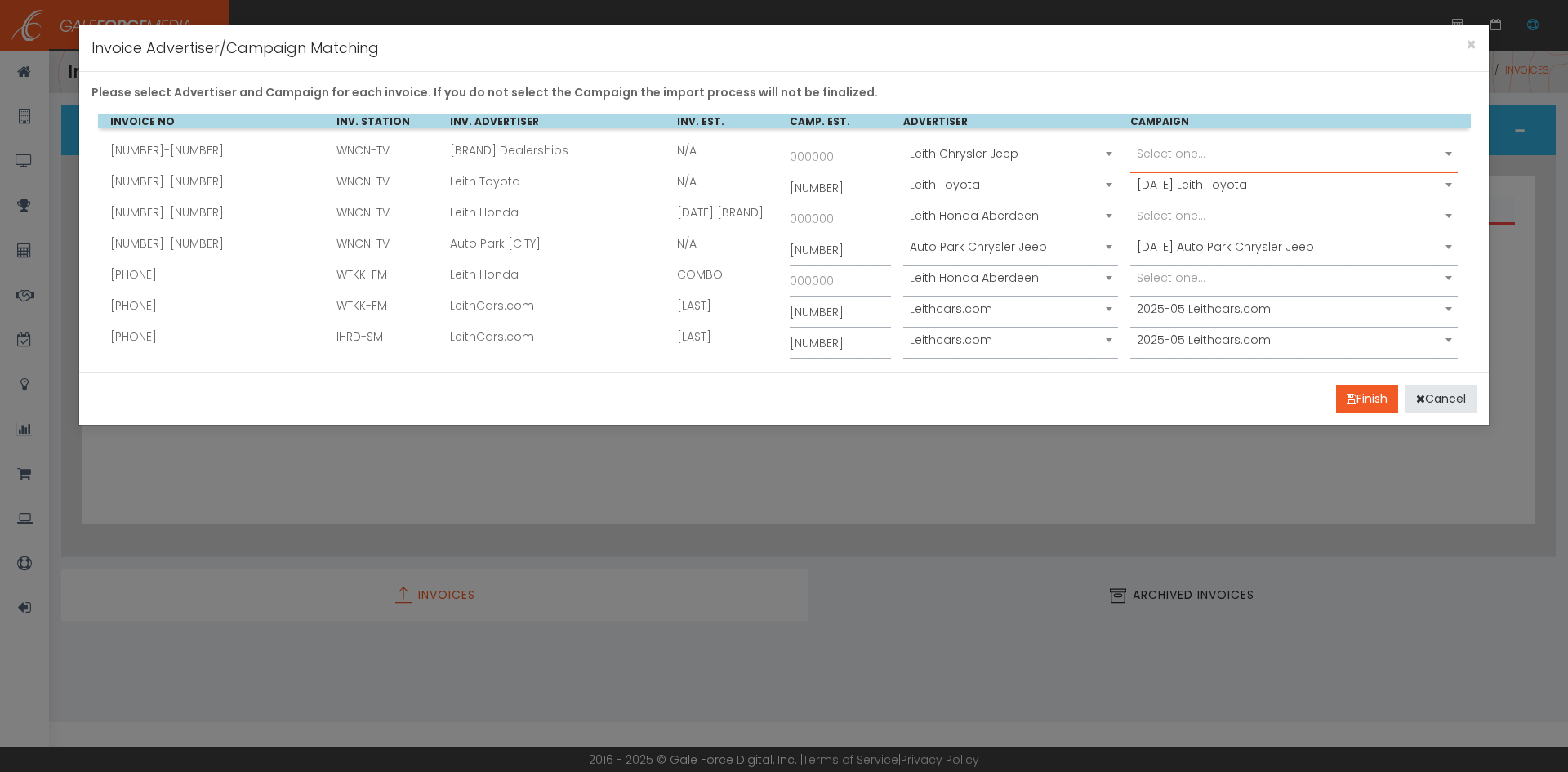 click on "Select one..." at bounding box center [1171, 154] 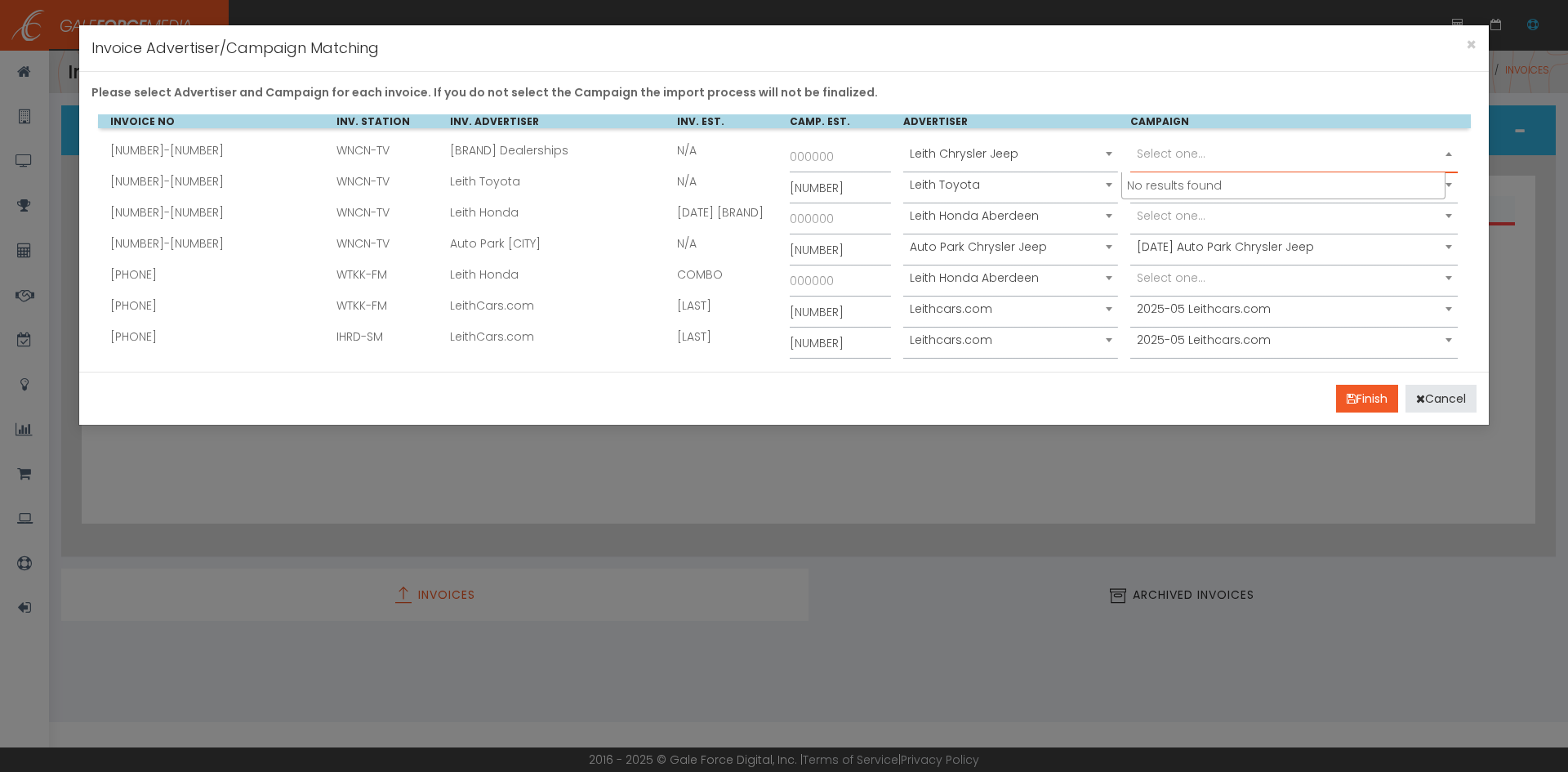 click on "Leith Chrysler Jeep" at bounding box center (1010, 154) 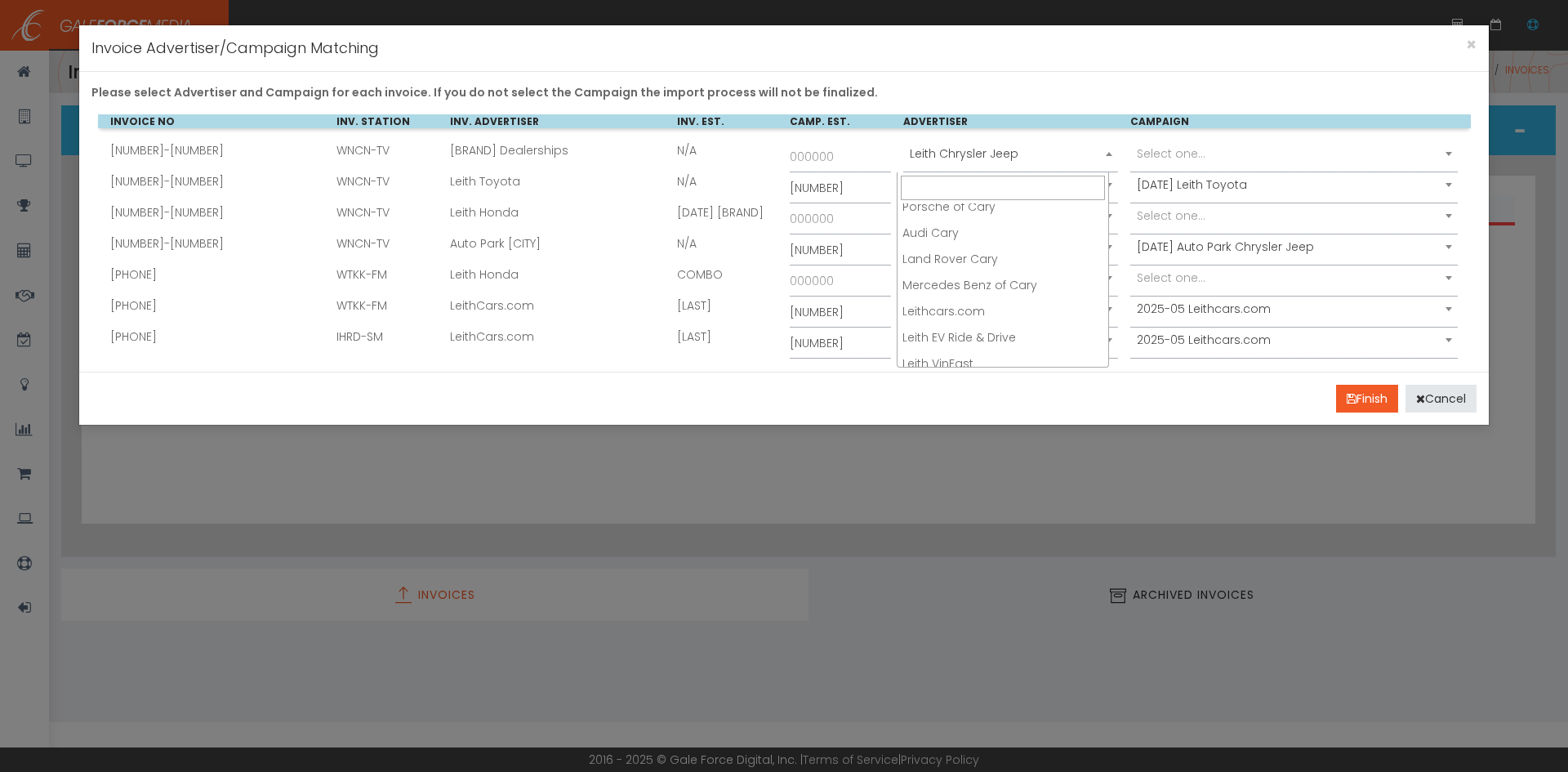 scroll, scrollTop: 595, scrollLeft: 0, axis: vertical 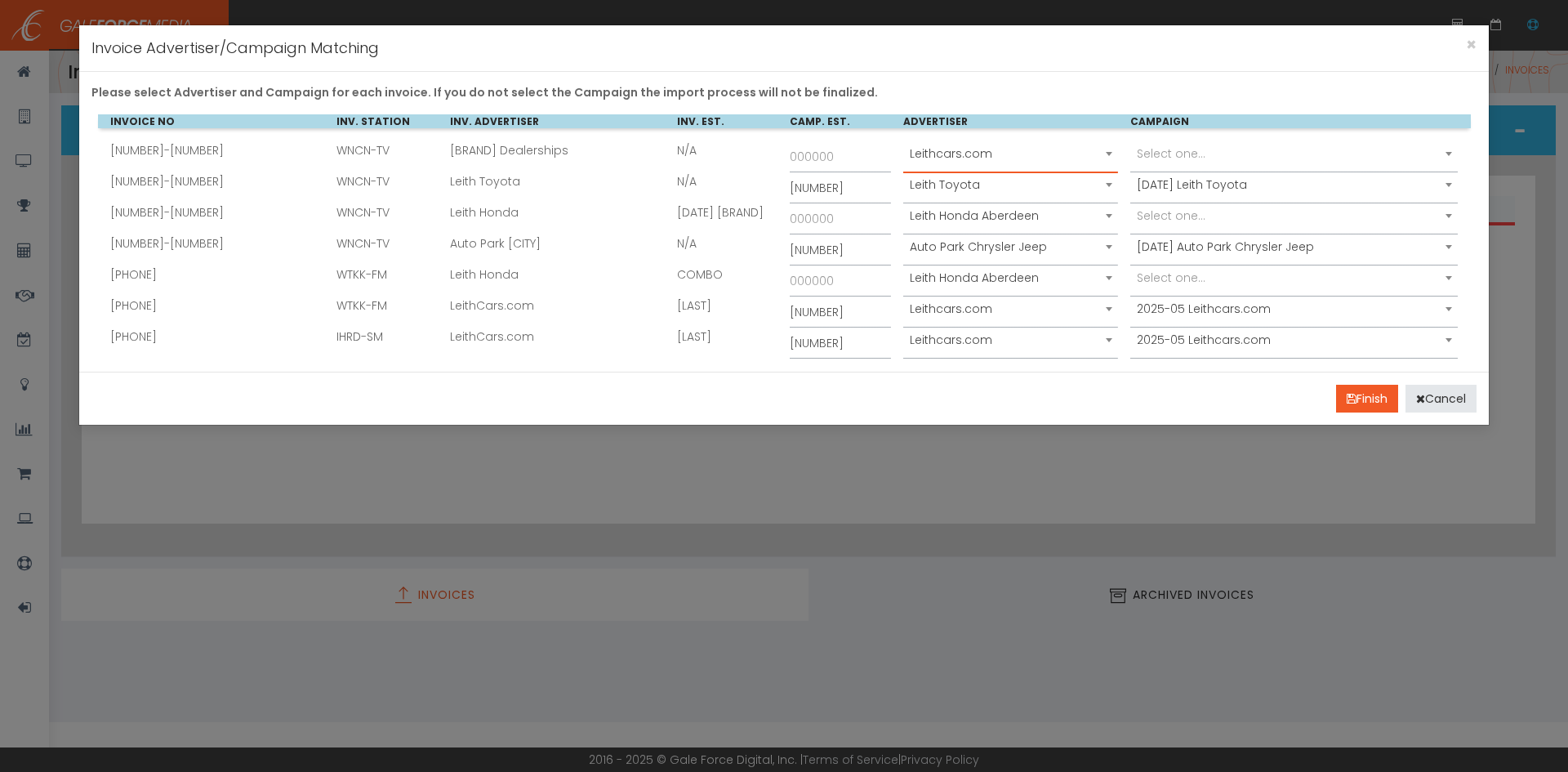 click on "Select one..." at bounding box center (1171, 154) 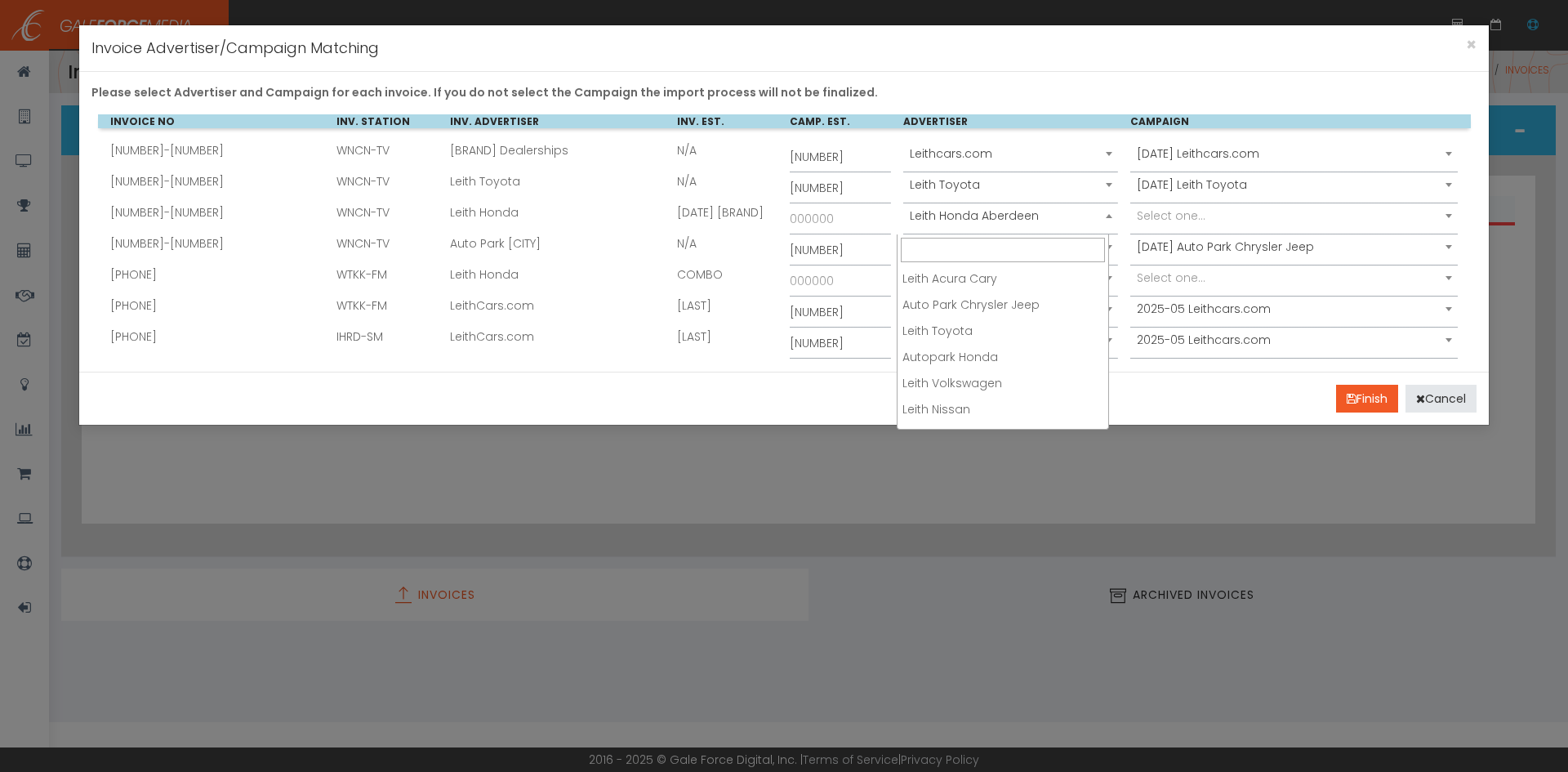 click on "Leith Honda Aberdeen" at bounding box center [1010, 216] 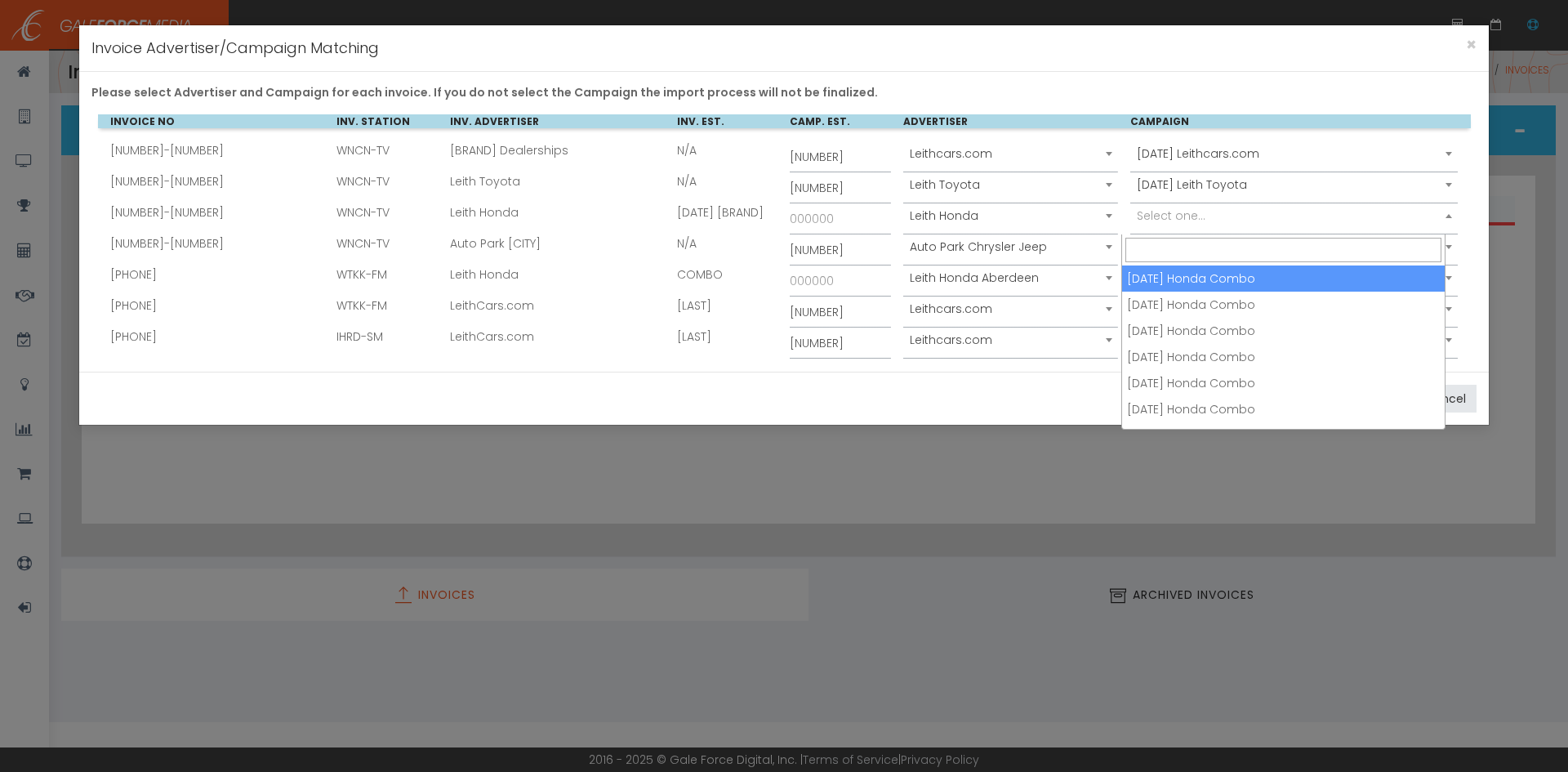 click on "Select one..." at bounding box center (1171, 216) 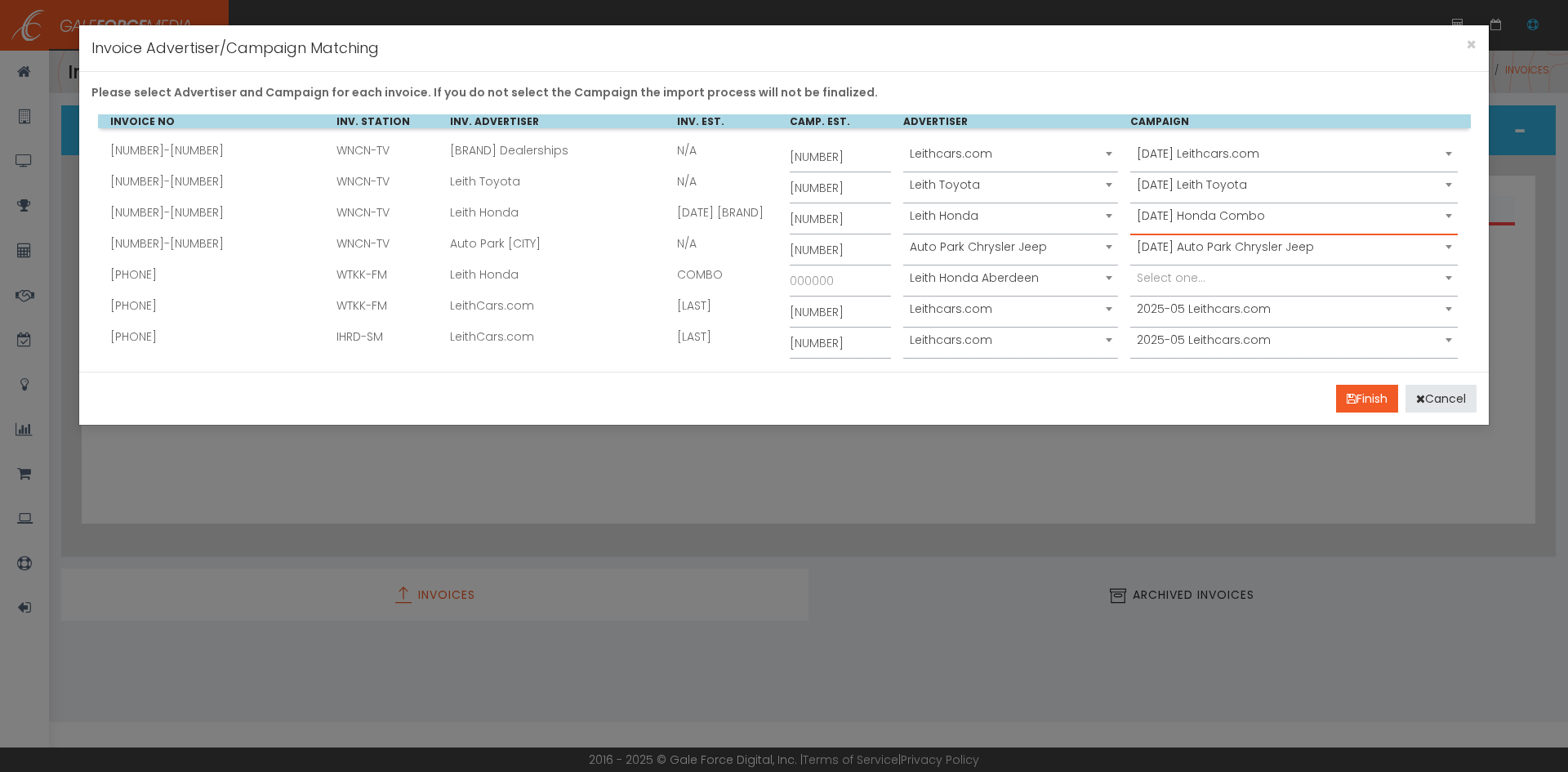 click on "Auto Park Chrysler Jeep" at bounding box center (1010, 247) 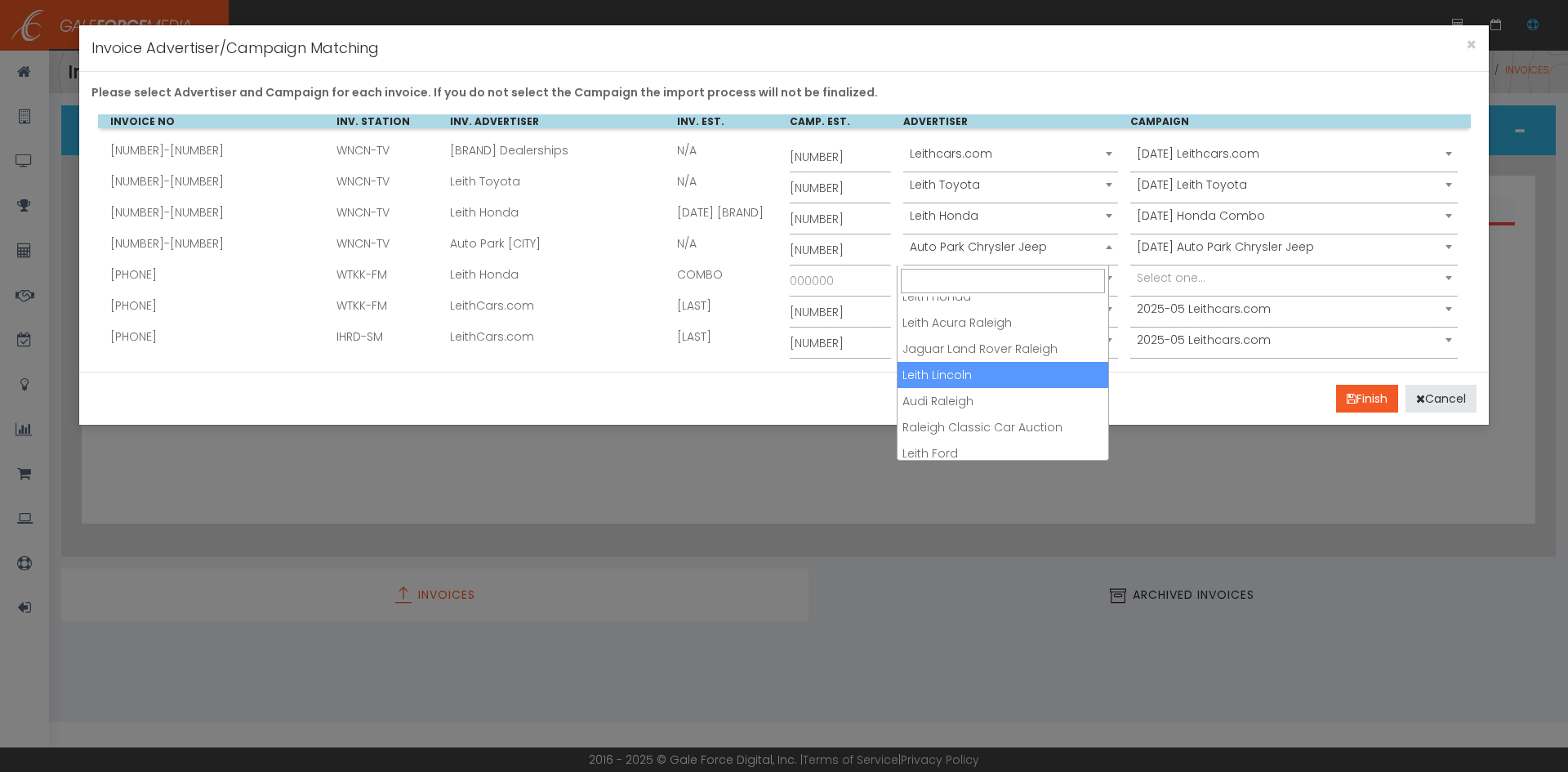 scroll, scrollTop: 408, scrollLeft: 0, axis: vertical 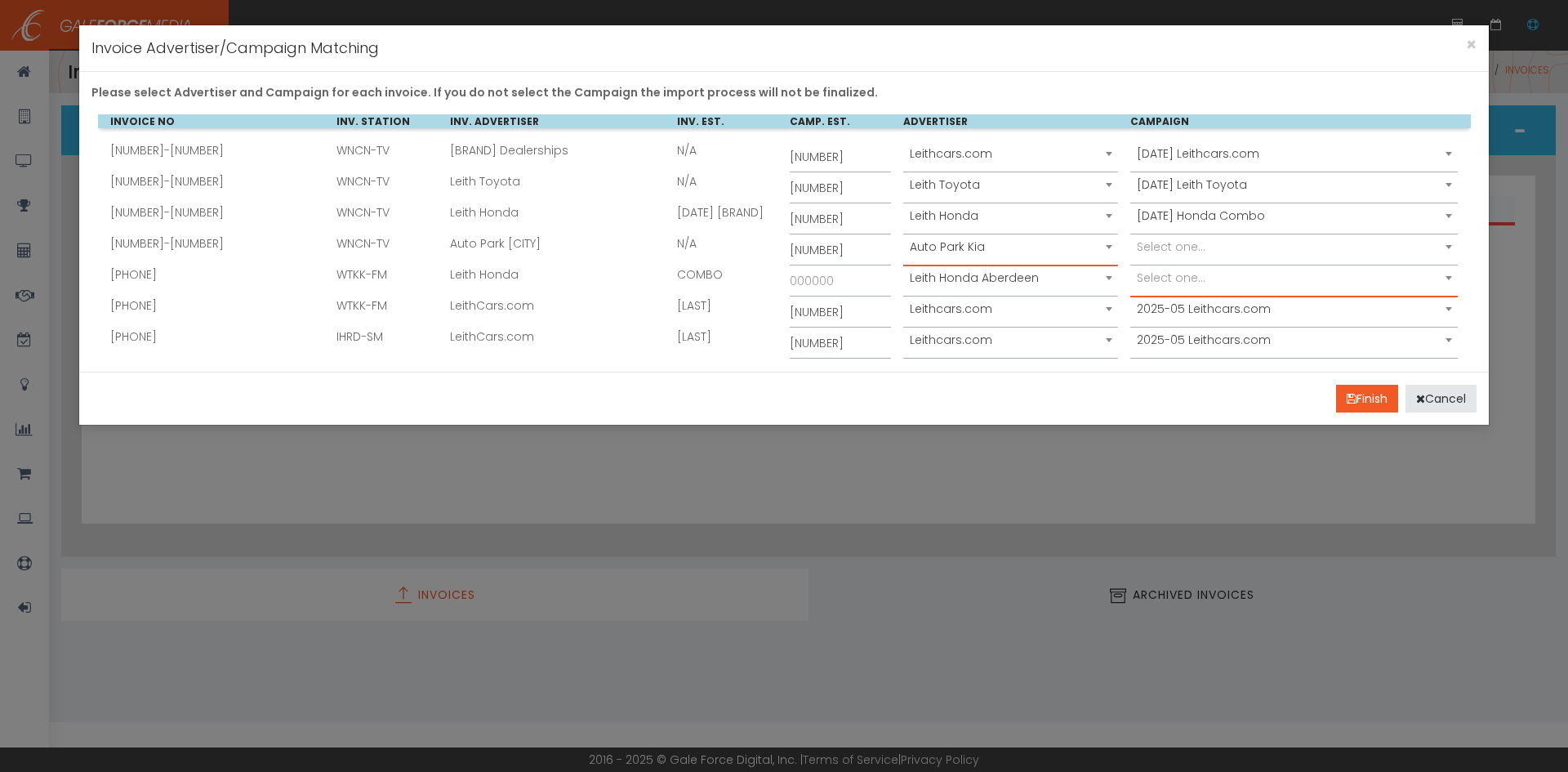click on "Select one..." at bounding box center (1171, 278) 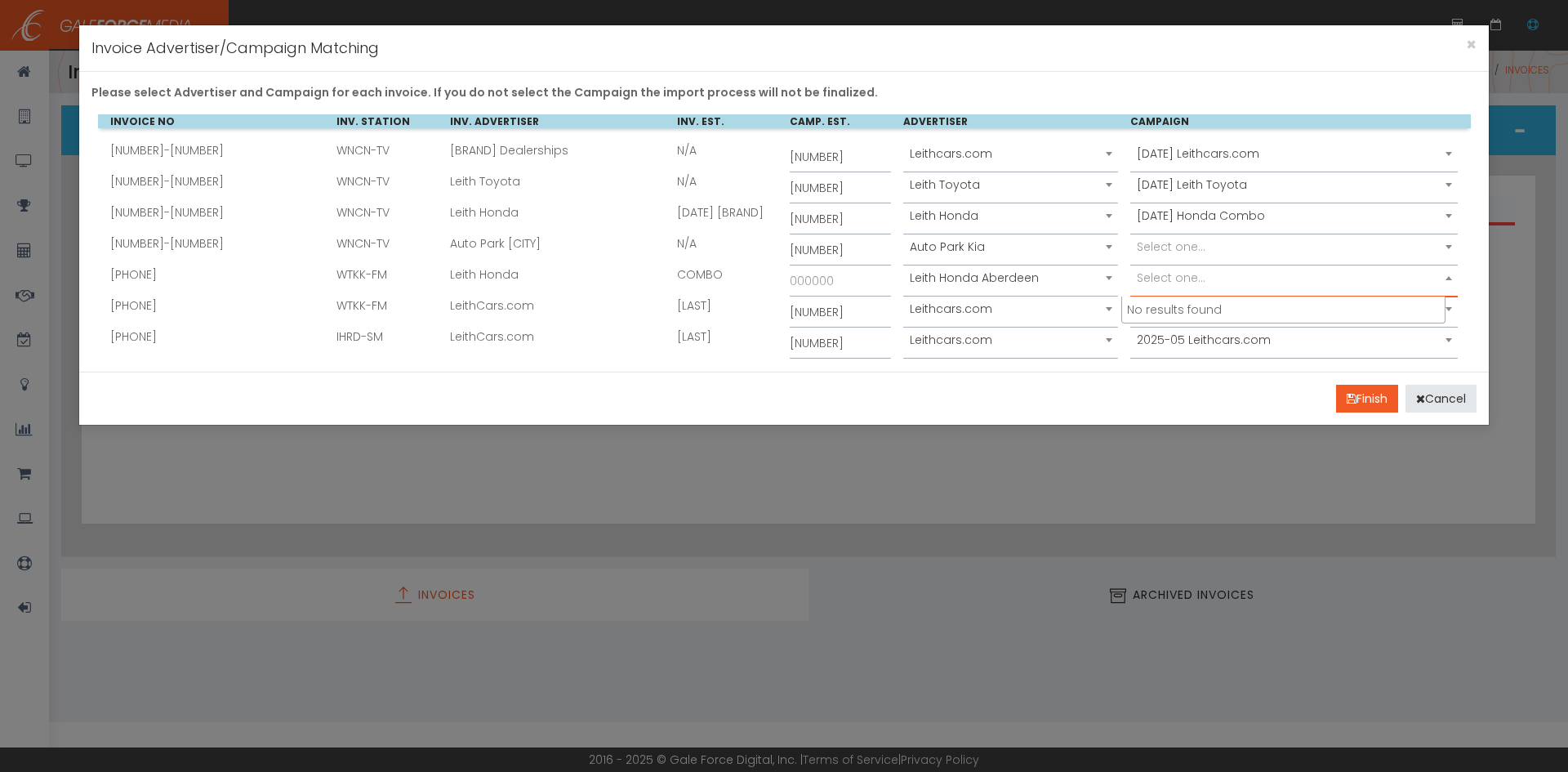 click on "Select one..." at bounding box center (1171, 247) 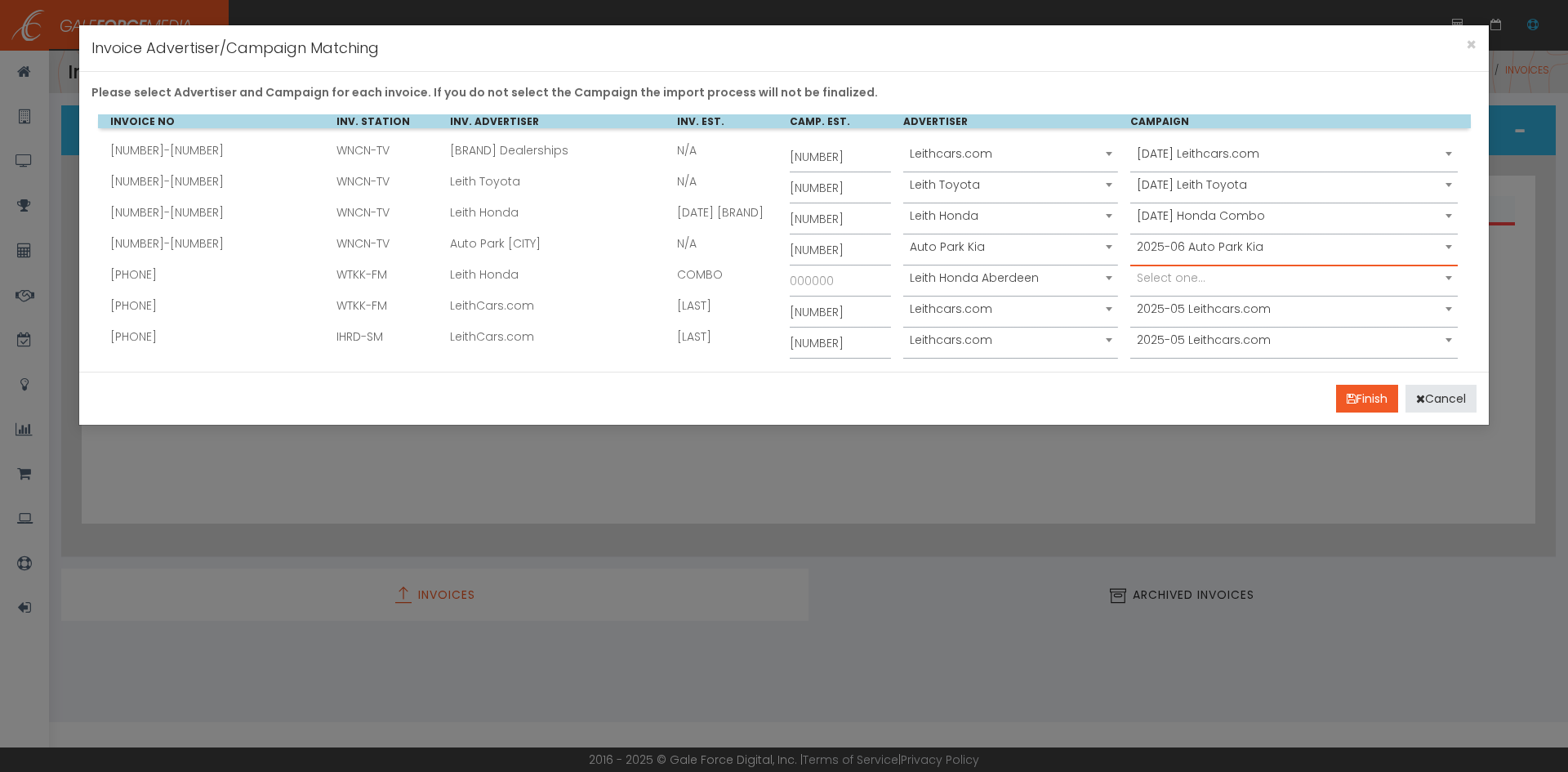 click on "Leith Honda Aberdeen" at bounding box center (1010, 278) 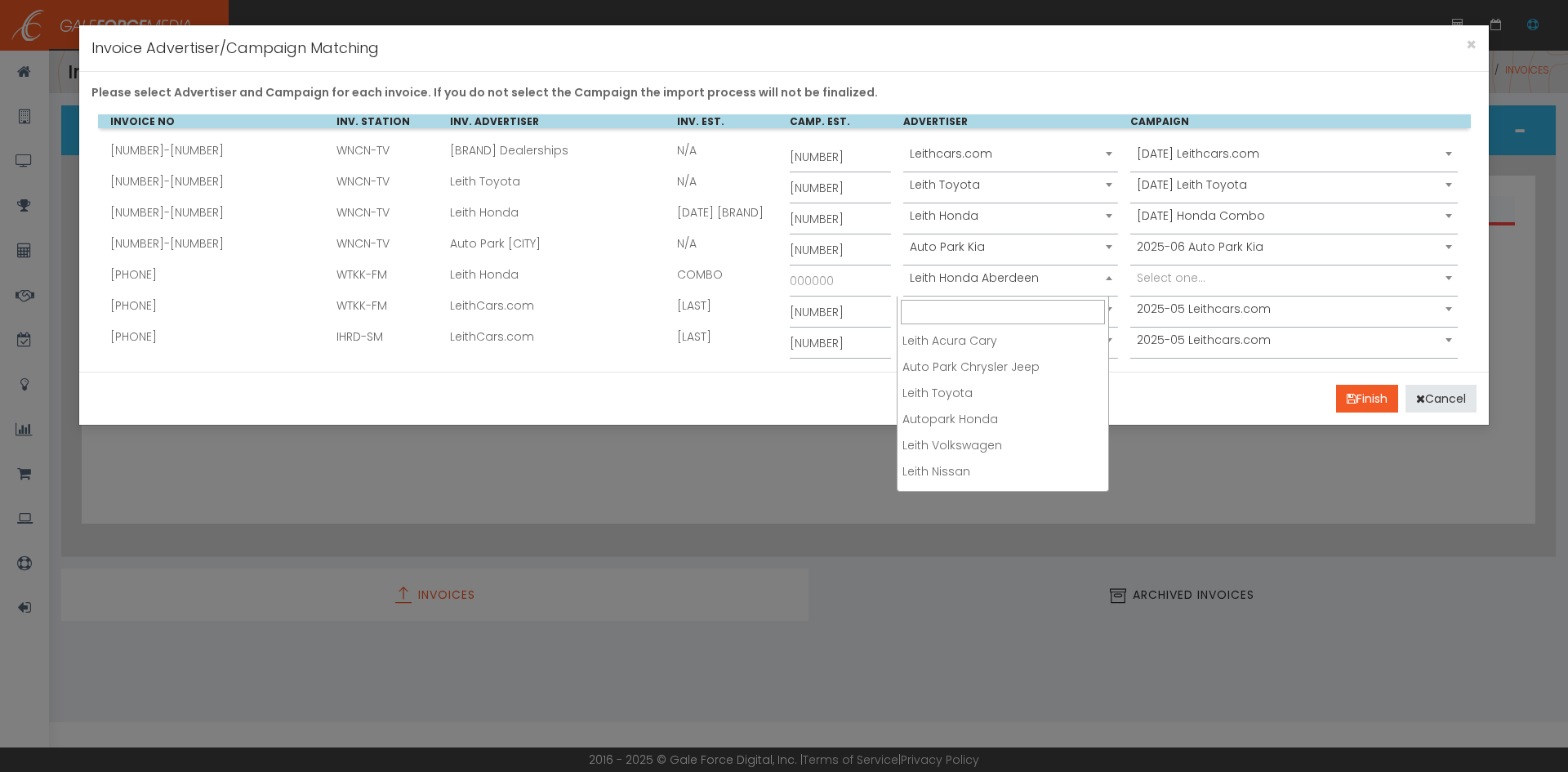 scroll, scrollTop: 235, scrollLeft: 0, axis: vertical 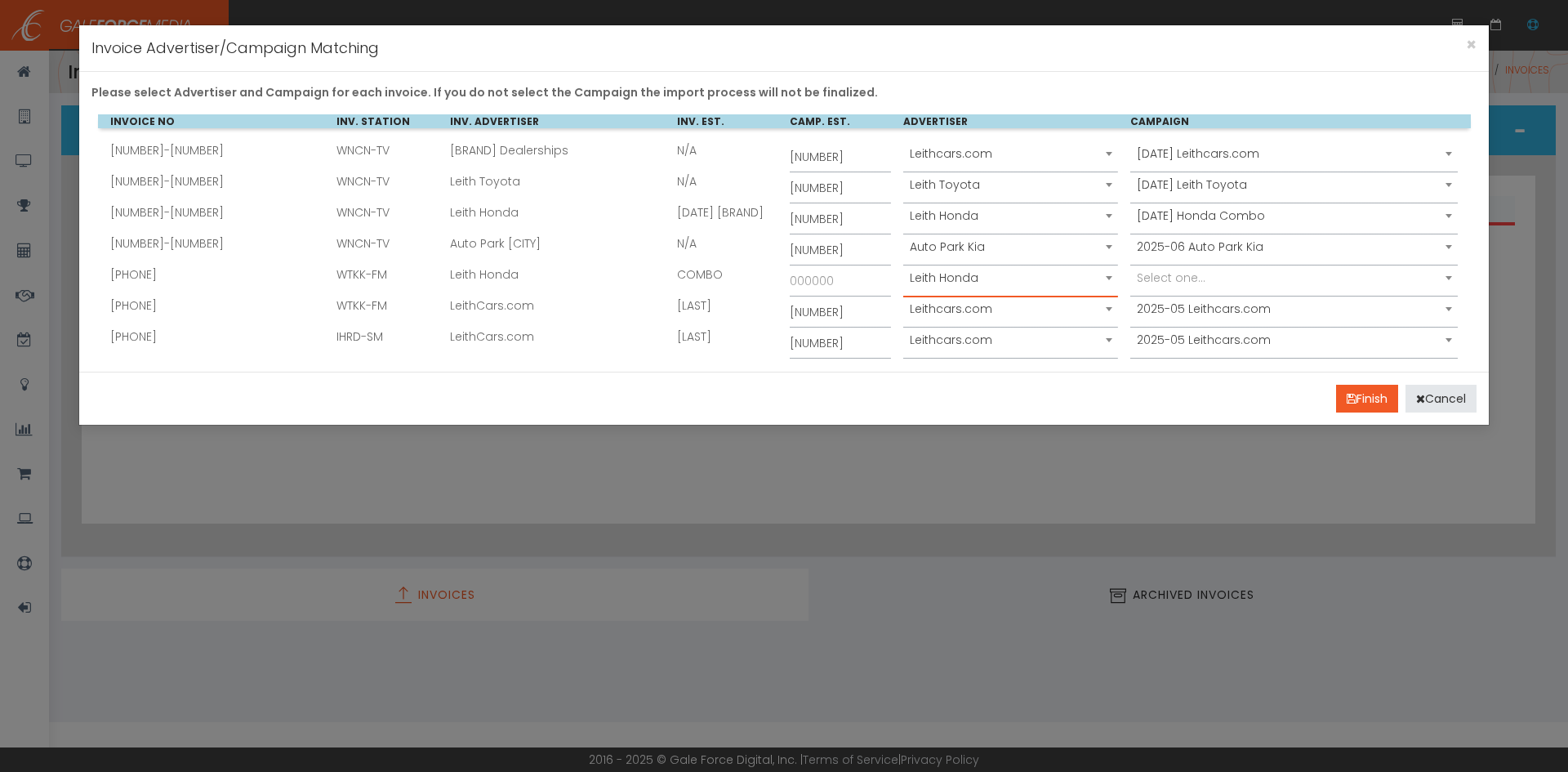 click on "Select one..." at bounding box center [1171, 278] 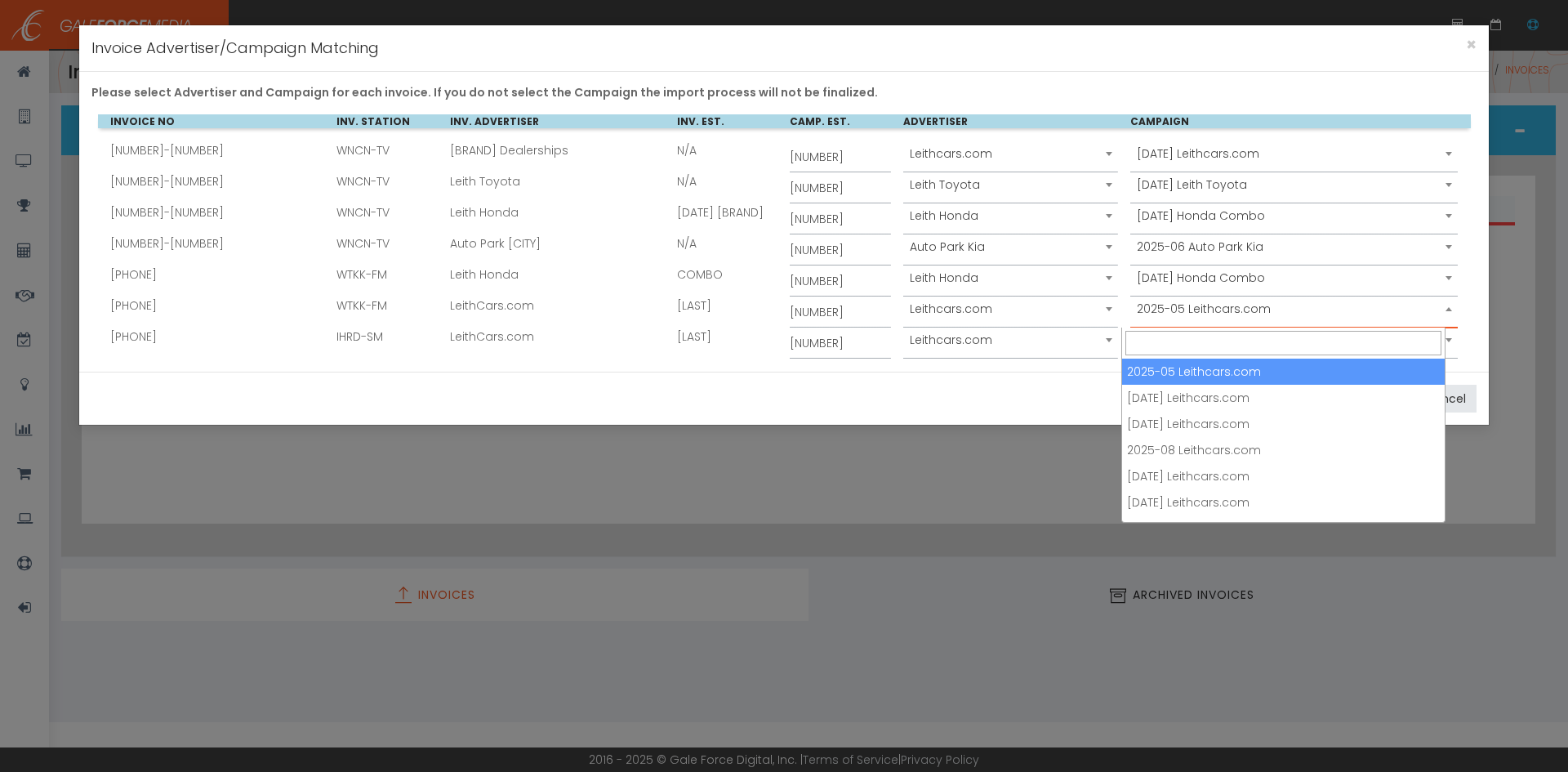 click on "2025-05 Leithcars.com" at bounding box center (1294, 309) 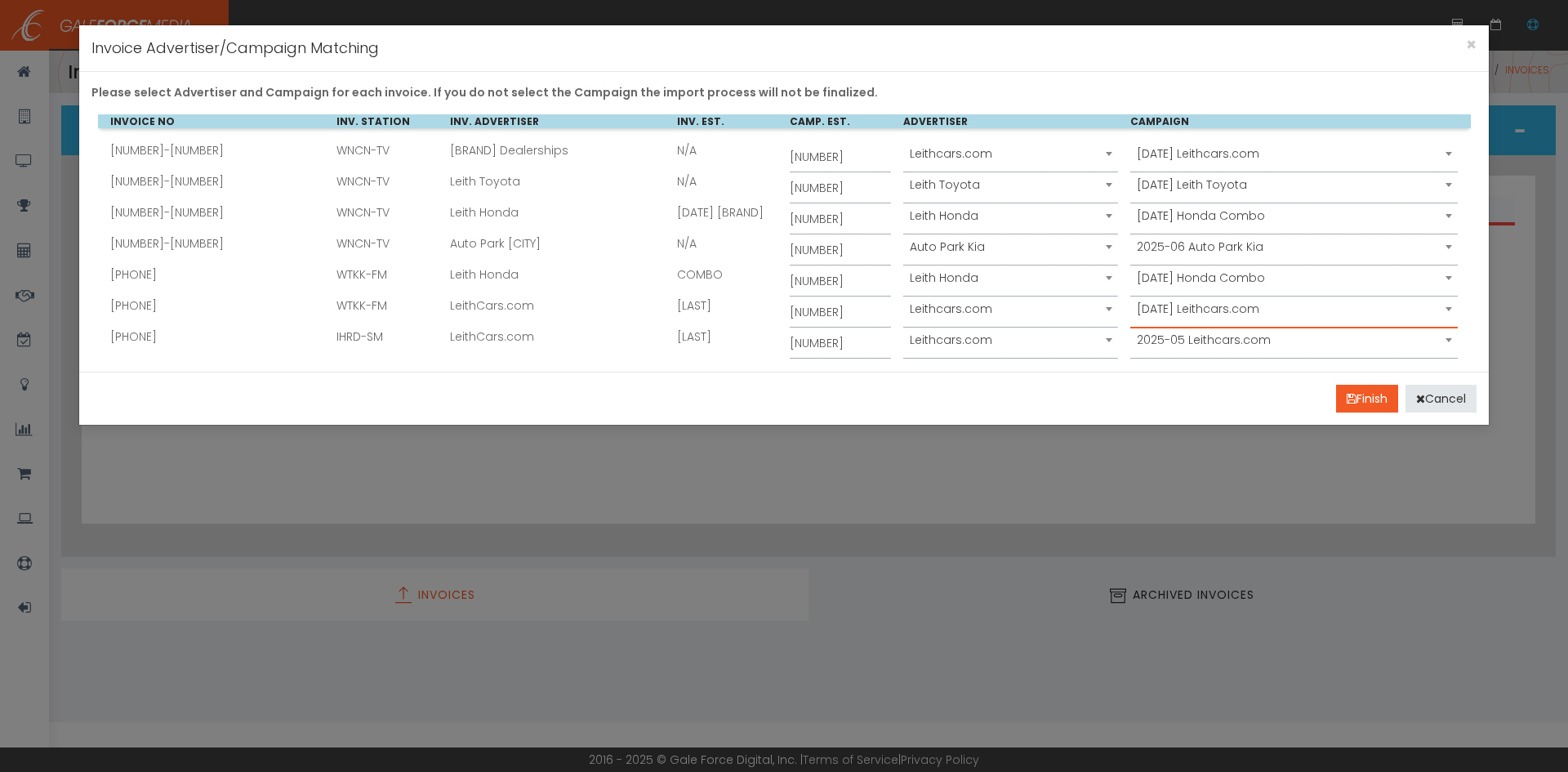 click on "2025-05 Leithcars.com" at bounding box center [1294, 340] 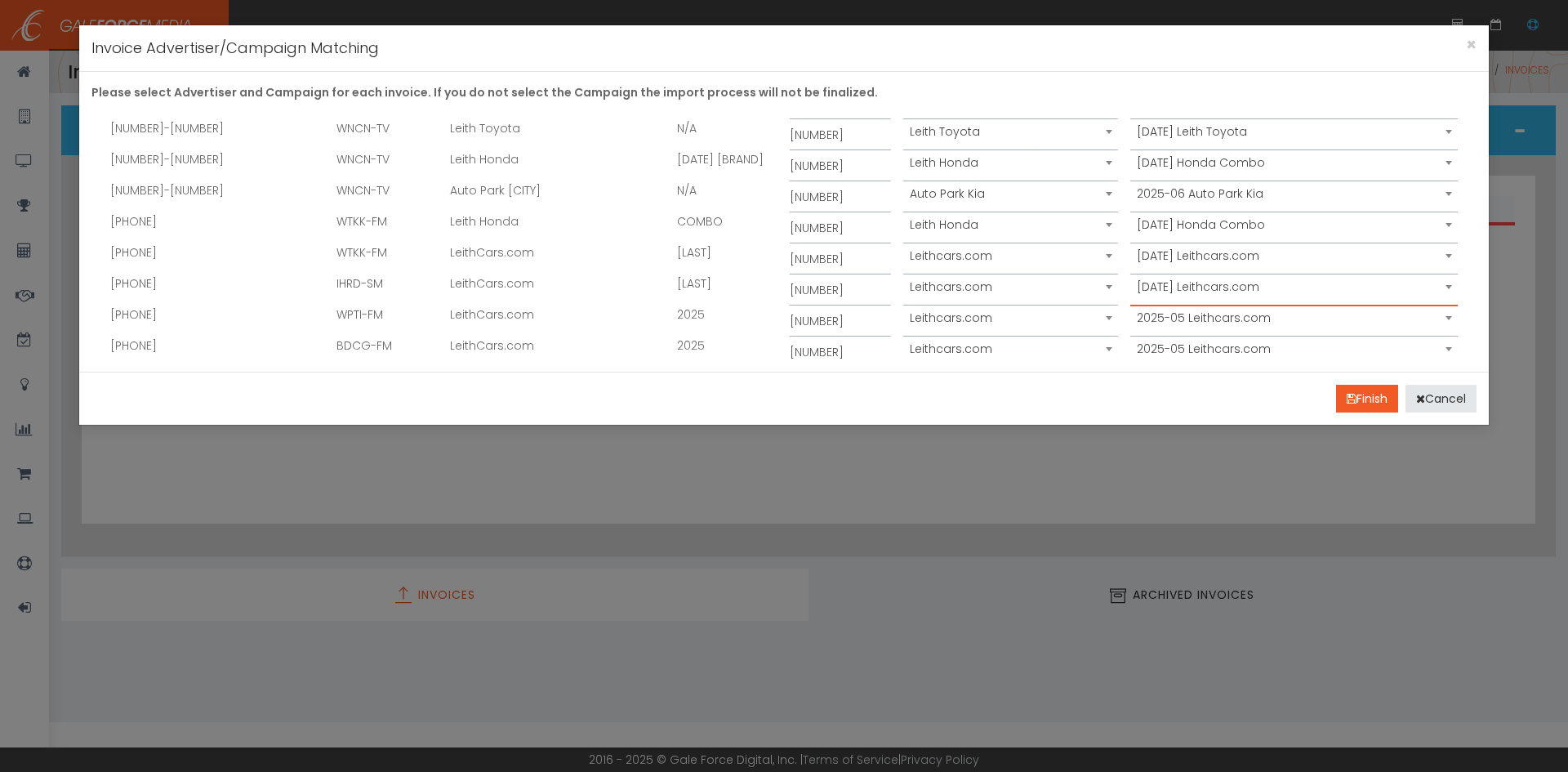 scroll, scrollTop: 82, scrollLeft: 0, axis: vertical 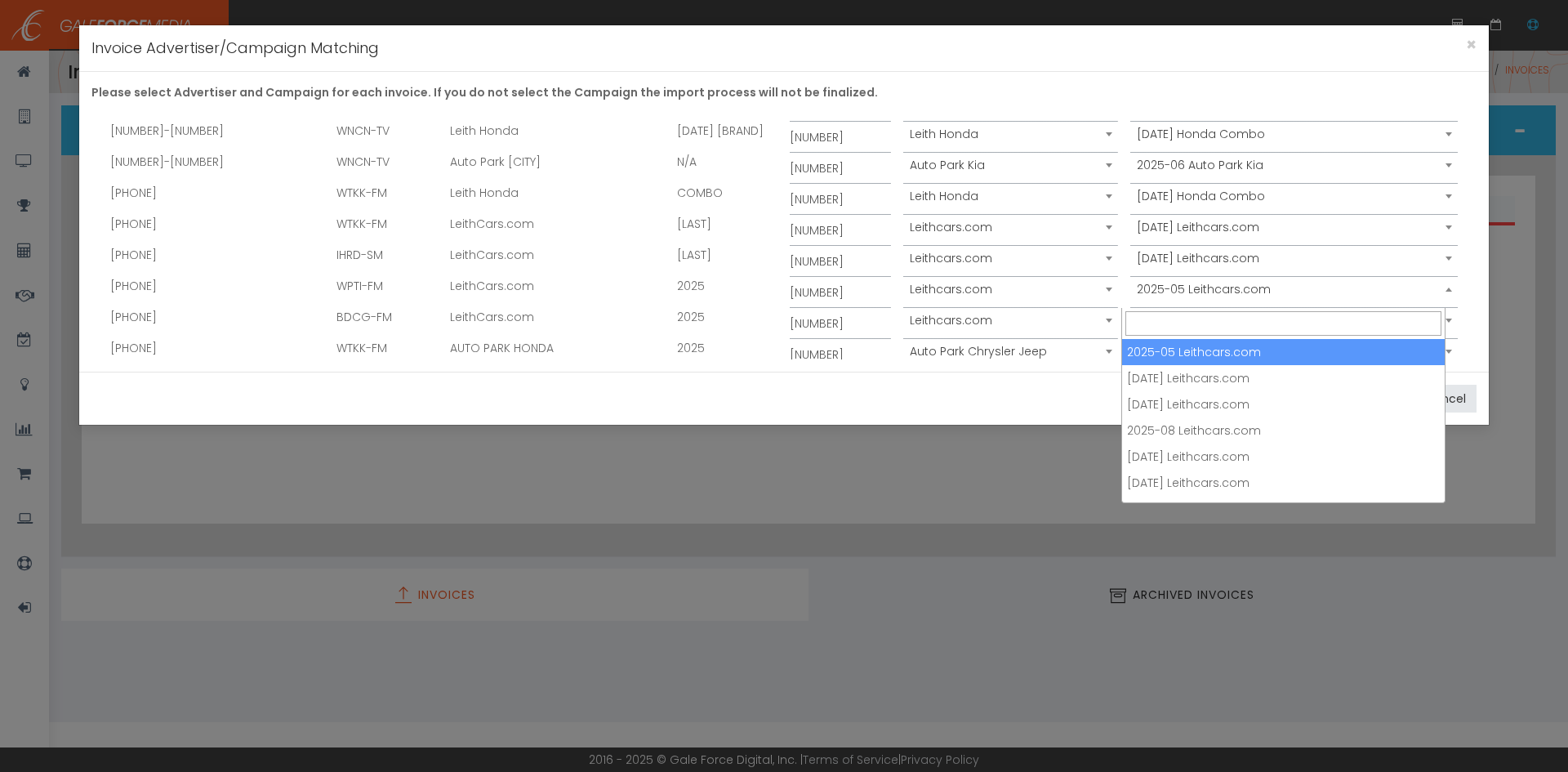 click on "2025-05 Leithcars.com" at bounding box center [1294, 289] 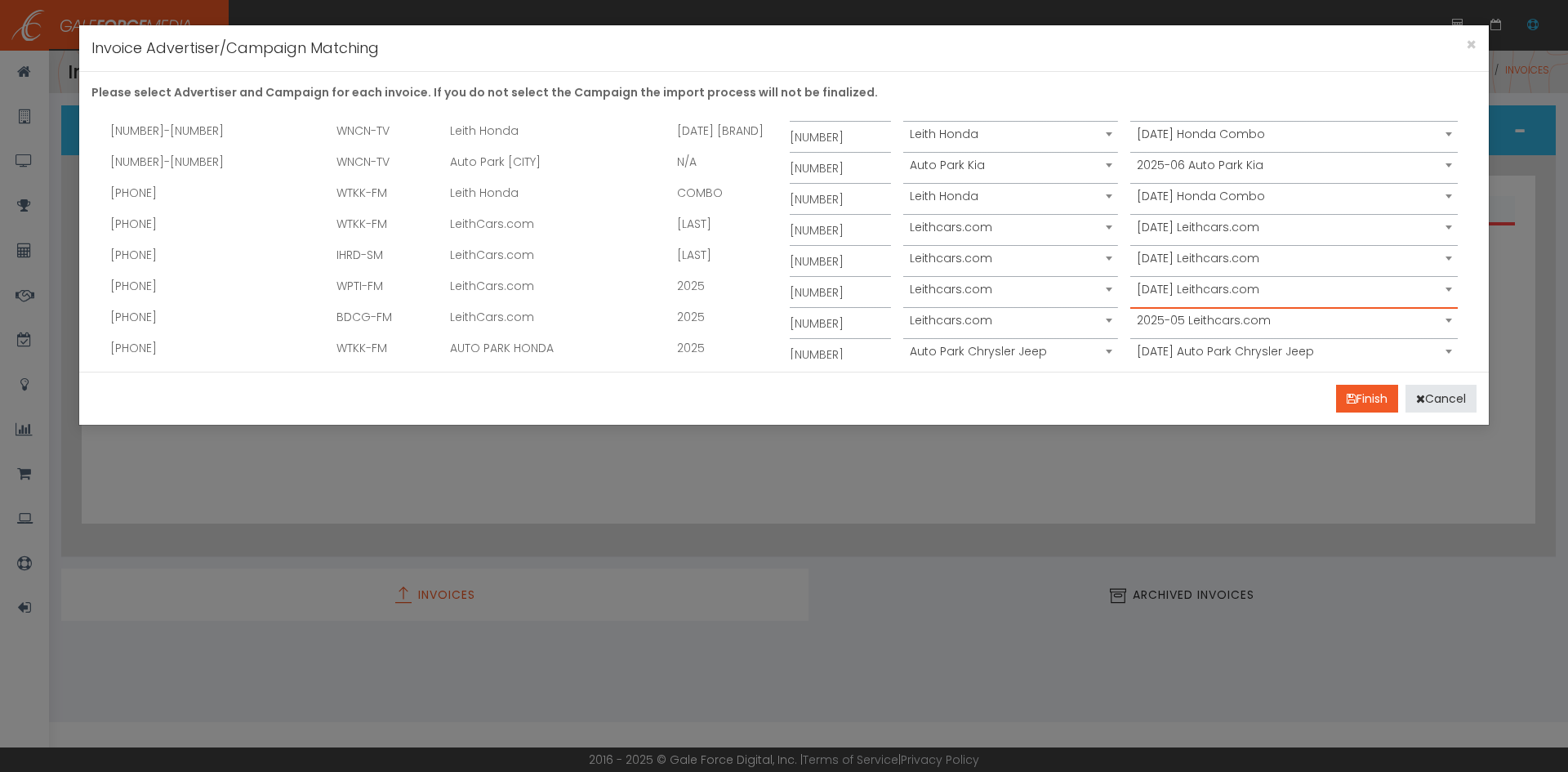 click on "2025-05 Leithcars.com" at bounding box center [1294, 320] 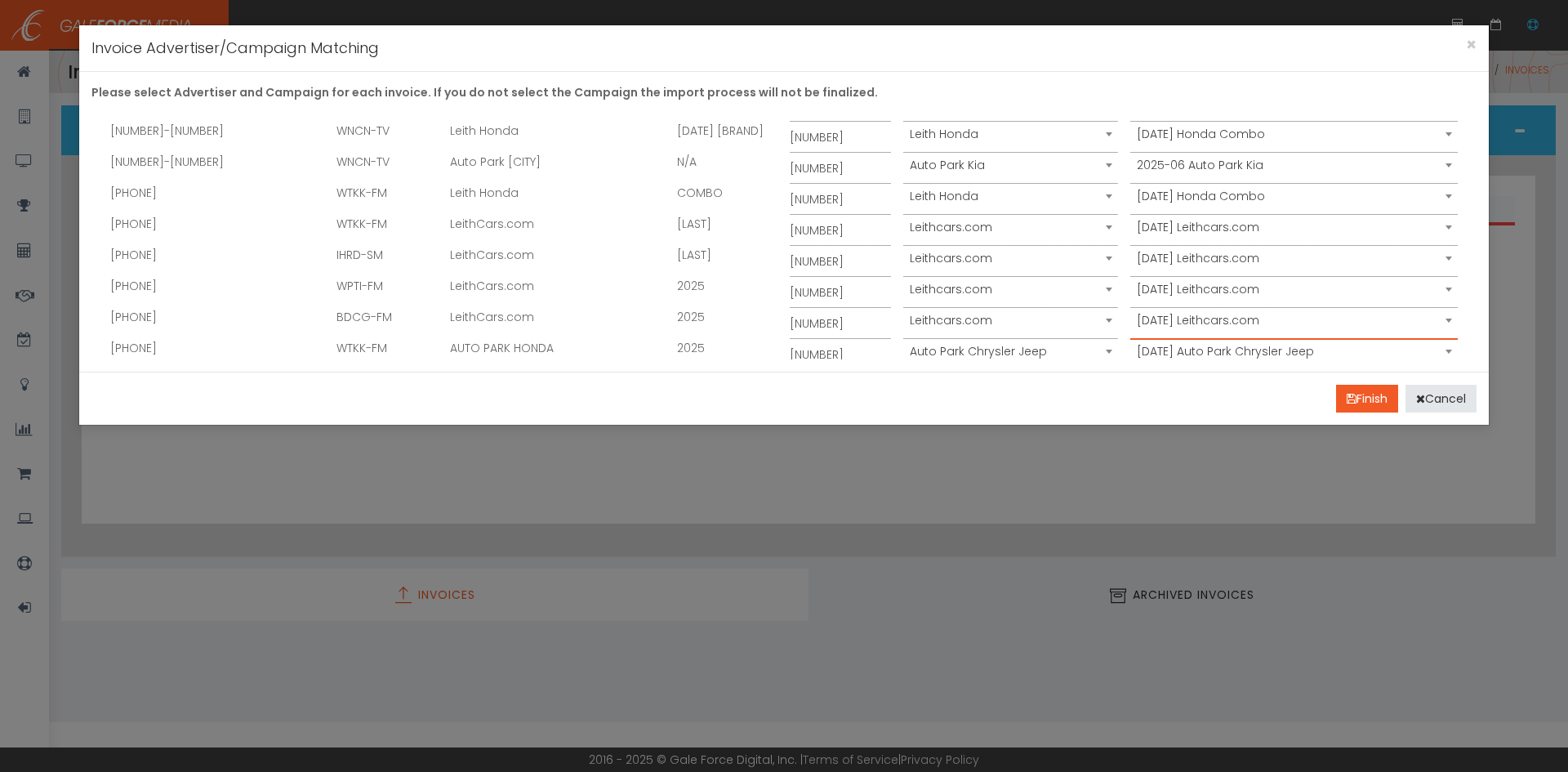scroll, scrollTop: 163, scrollLeft: 0, axis: vertical 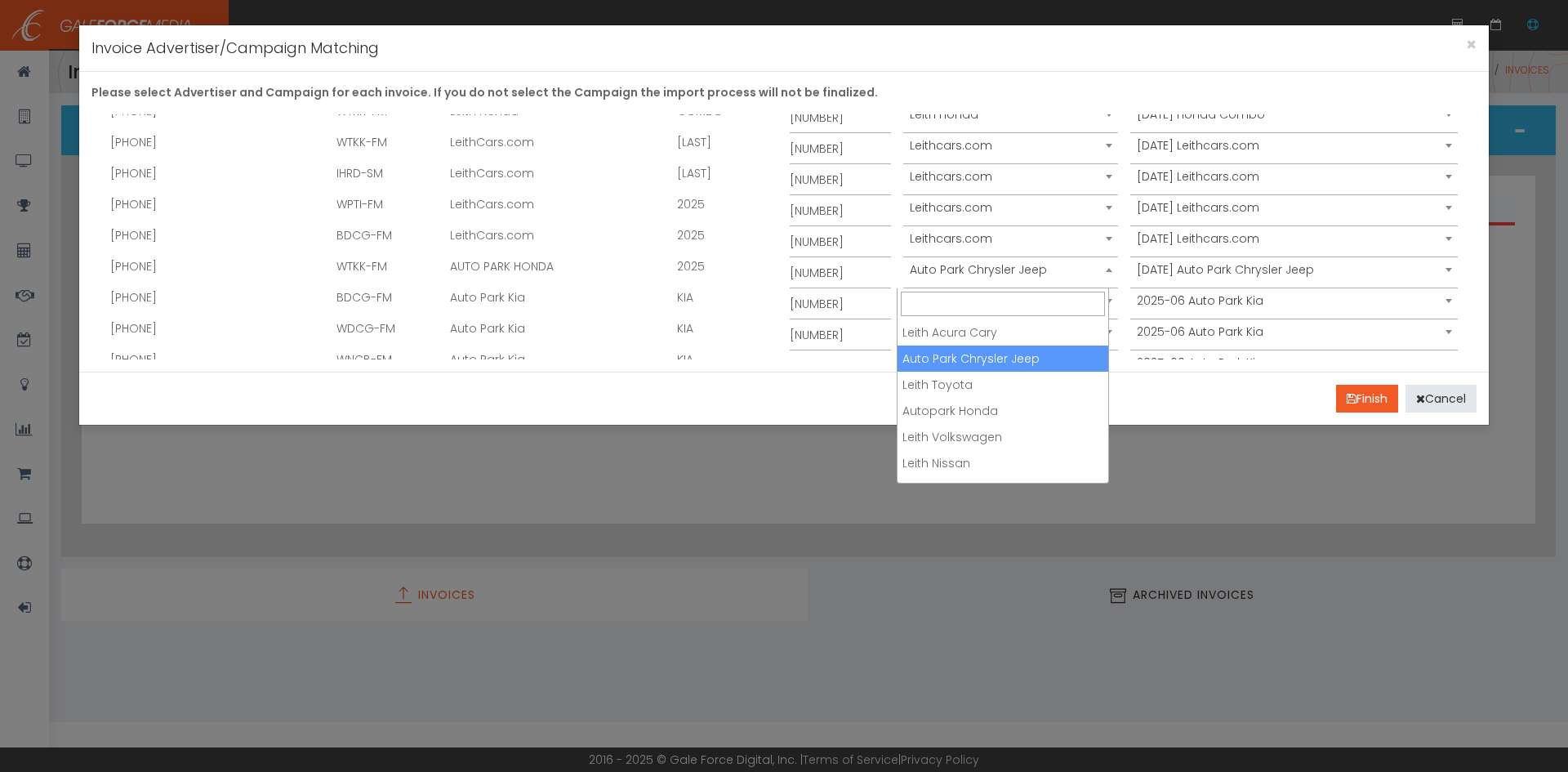 click on "Auto Park Chrysler Jeep" at bounding box center [1010, 270] 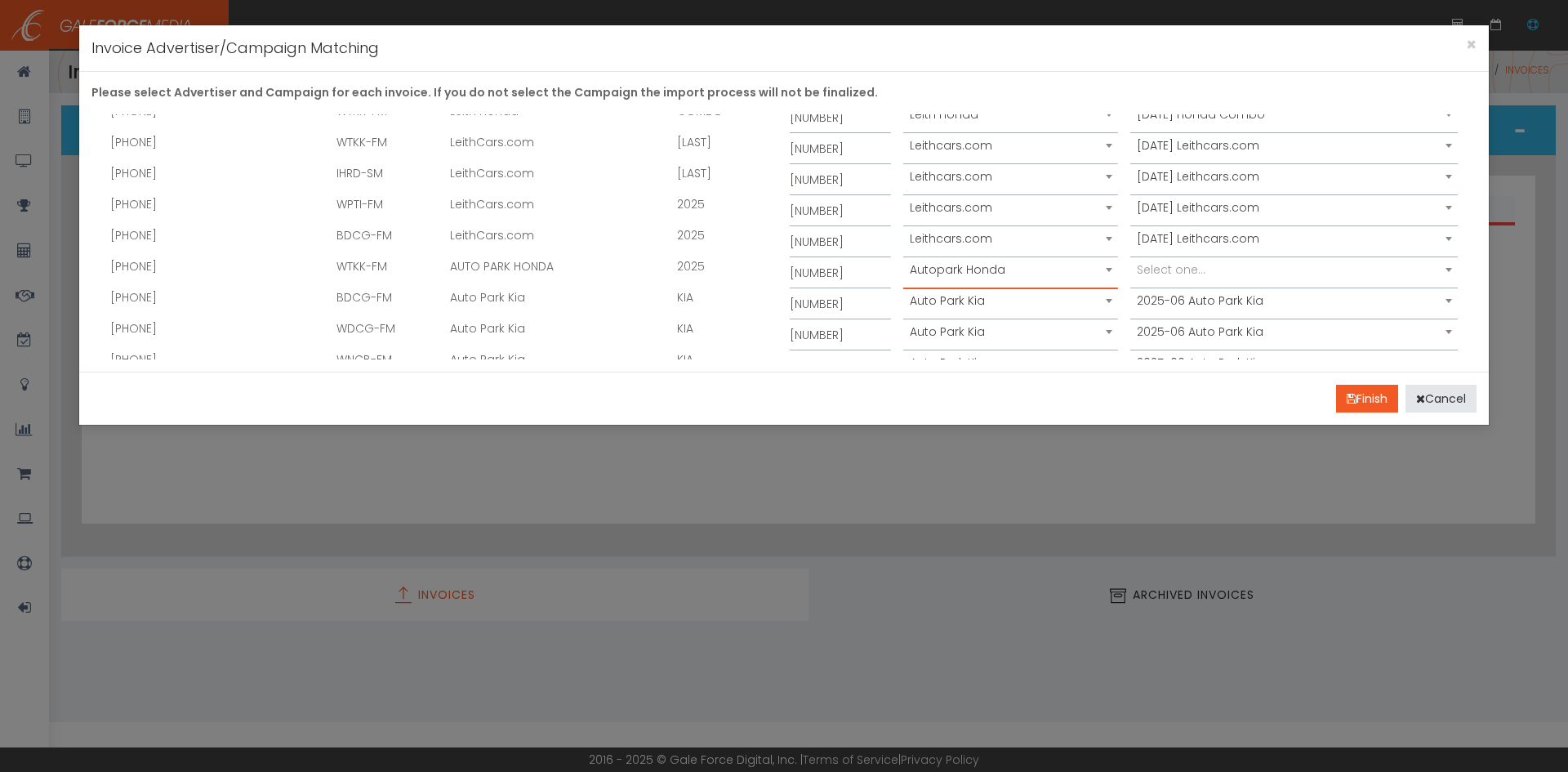click on "Select one..." at bounding box center (1171, 270) 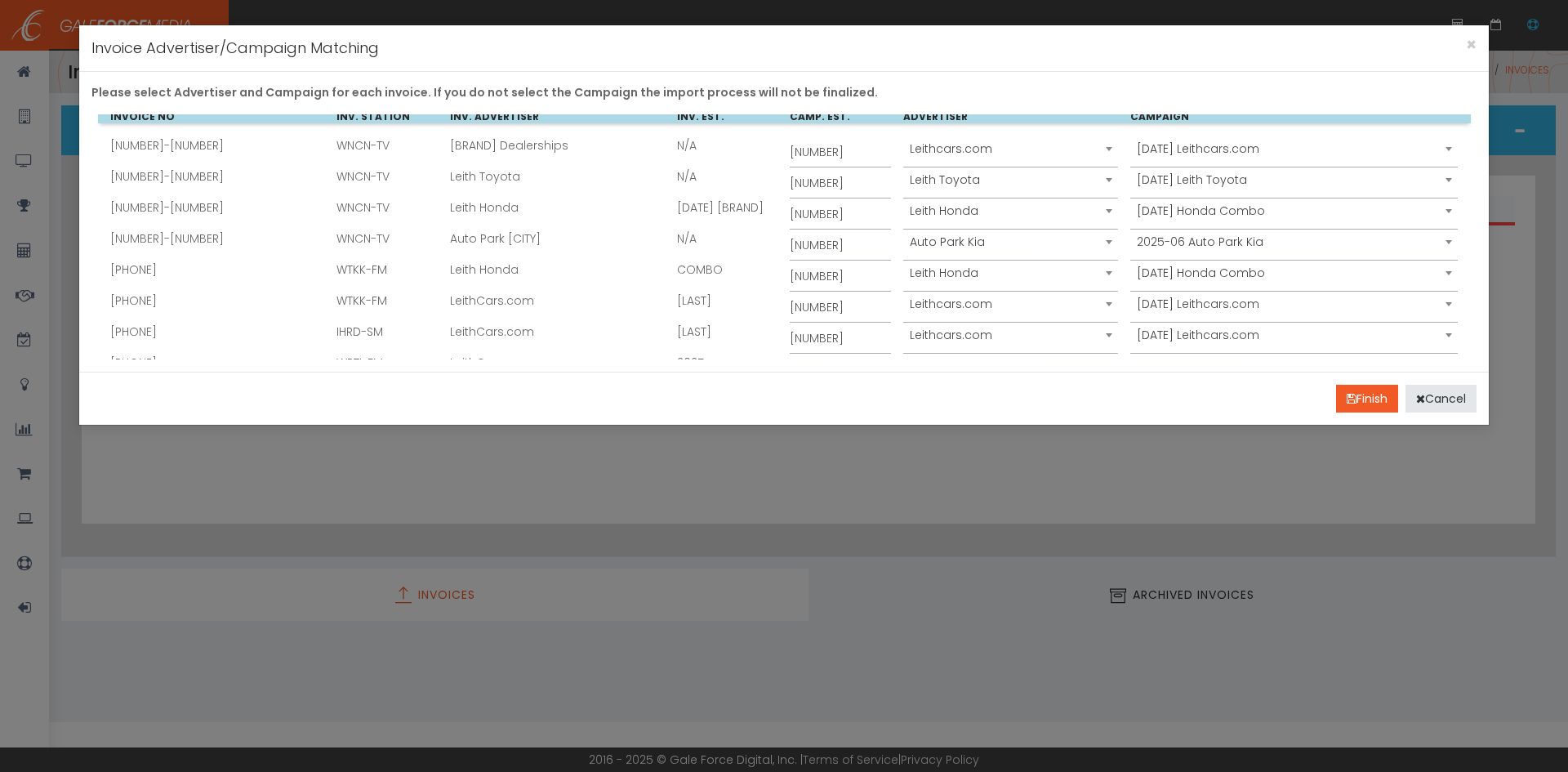 scroll, scrollTop: 0, scrollLeft: 0, axis: both 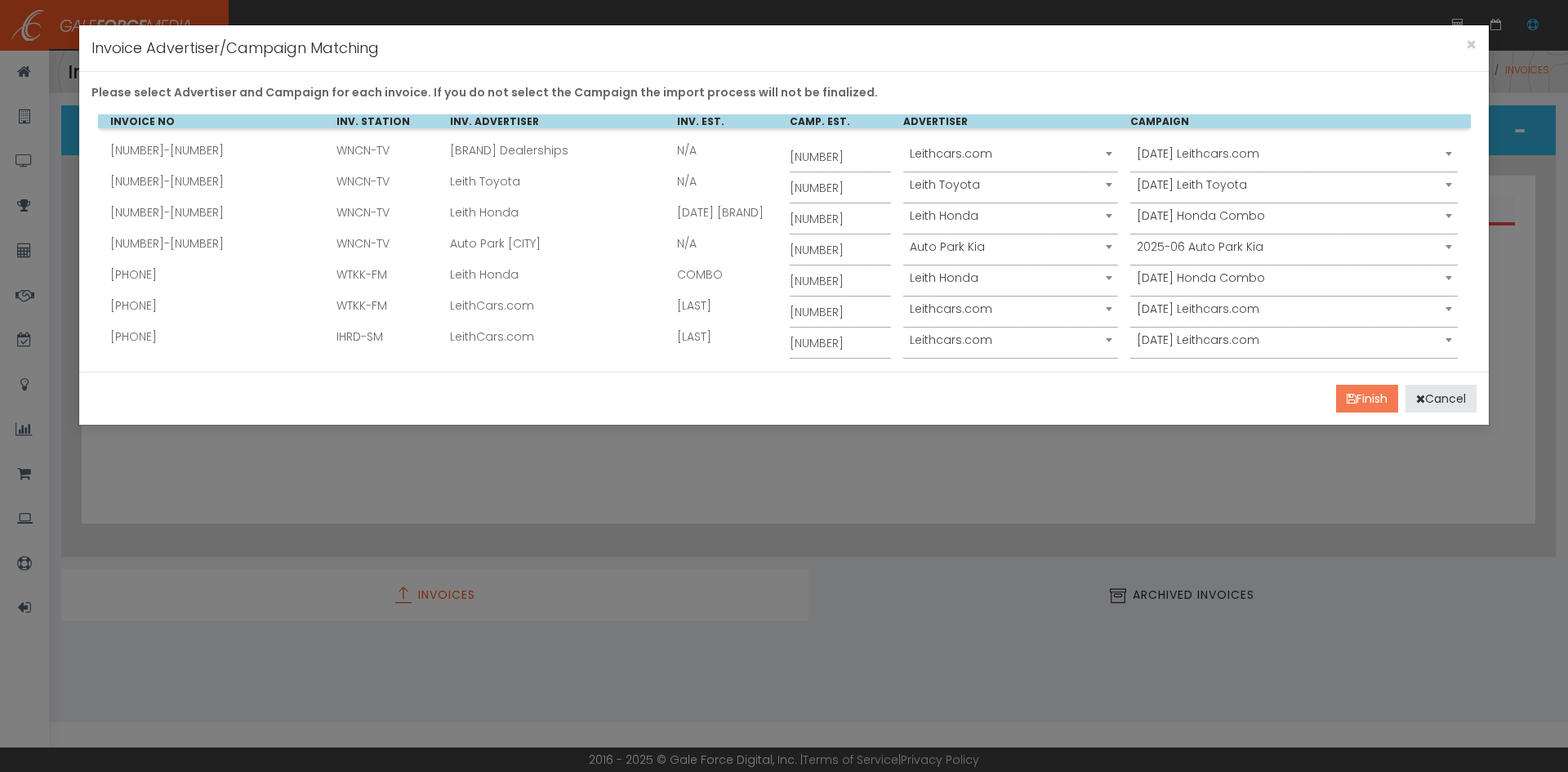 click on "Finish" at bounding box center (1367, 399) 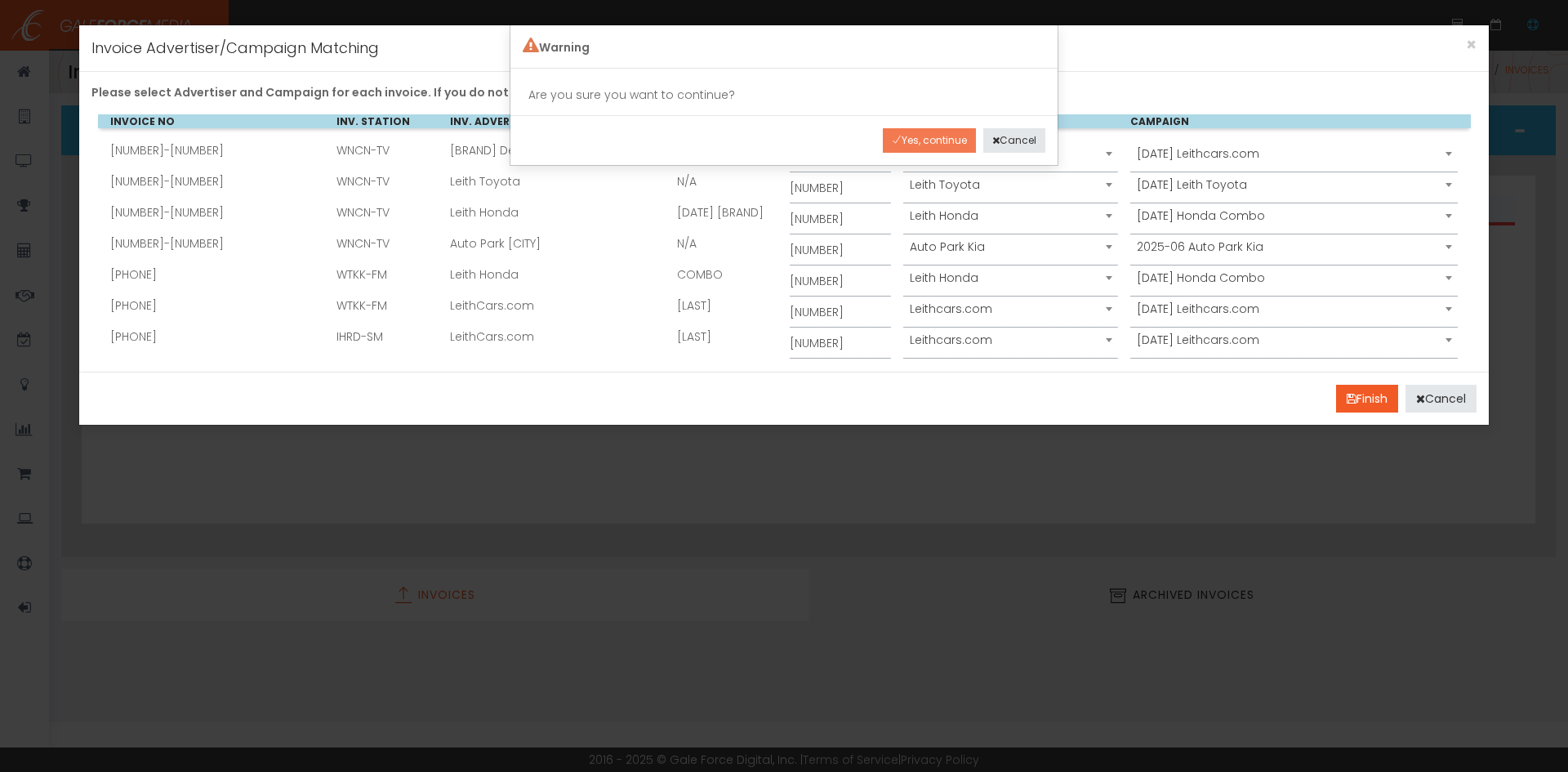 click on "Yes, continue" at bounding box center (929, 141) 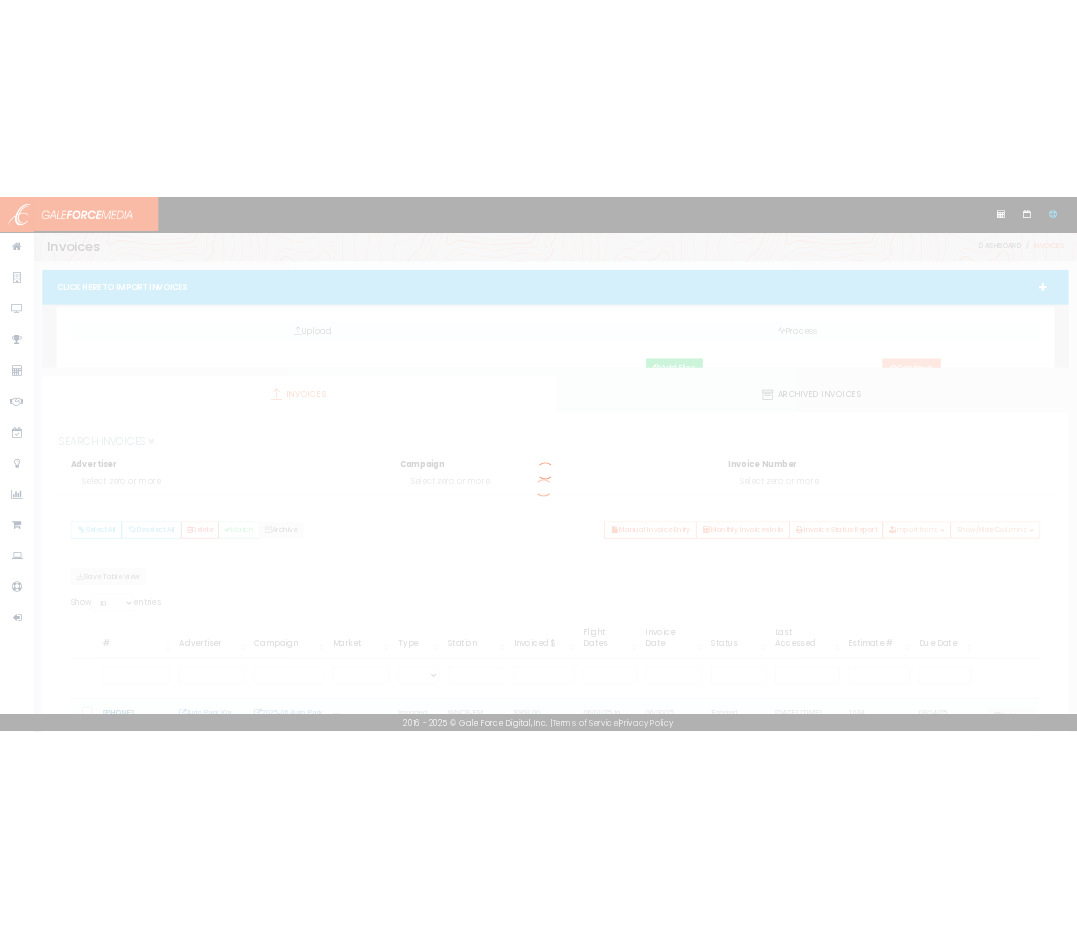 scroll, scrollTop: 0, scrollLeft: 0, axis: both 